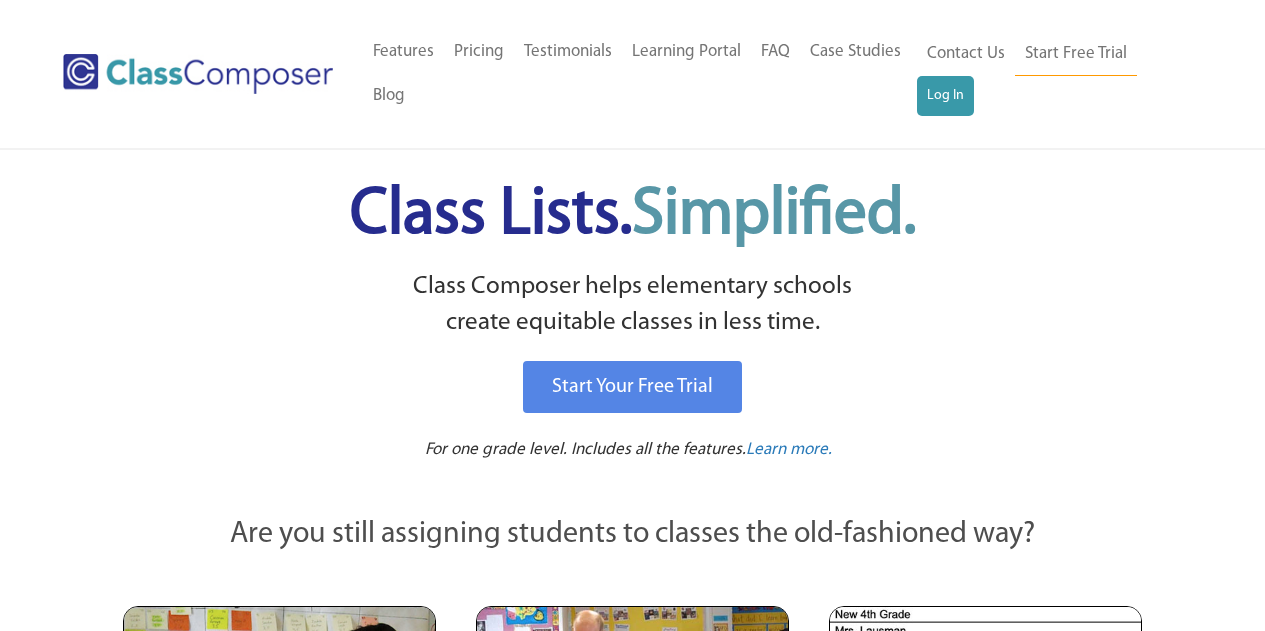 scroll, scrollTop: 0, scrollLeft: 0, axis: both 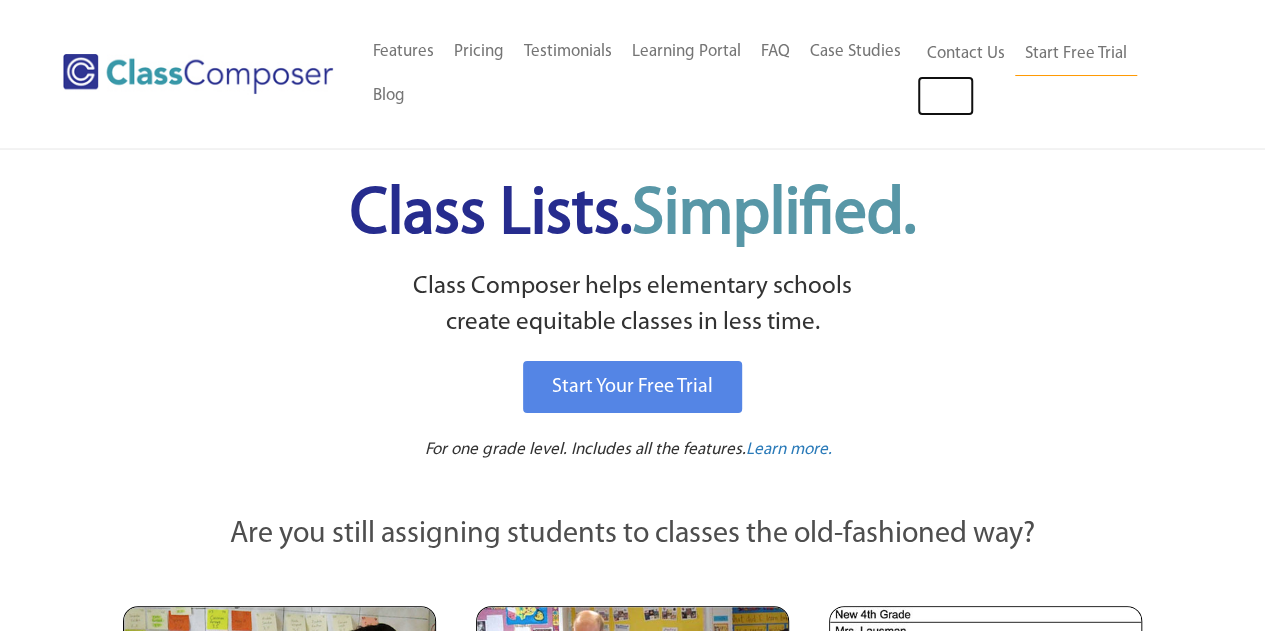 click on "Log In" at bounding box center (945, 96) 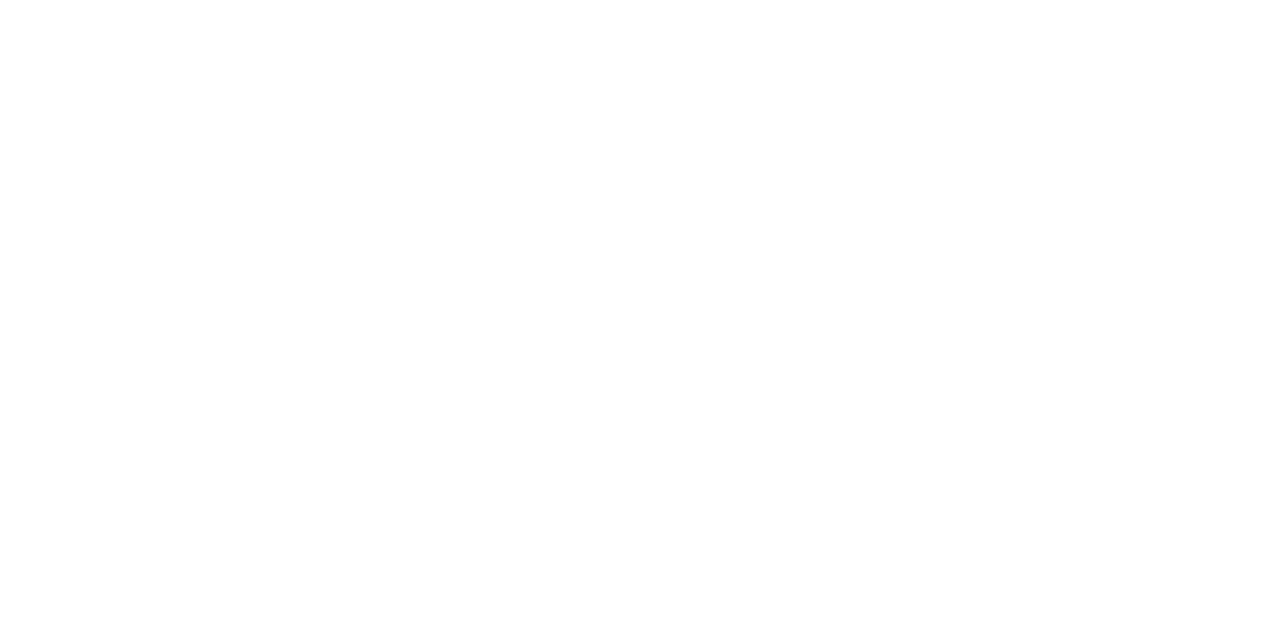 scroll, scrollTop: 0, scrollLeft: 0, axis: both 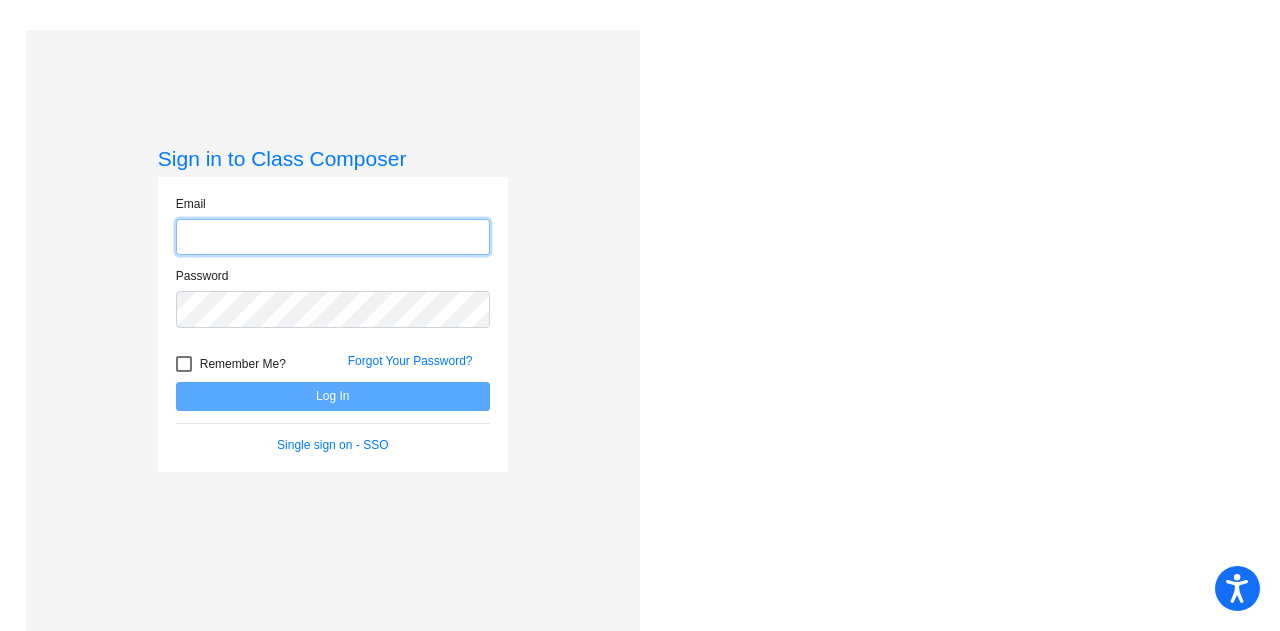 type on "[PERSON_NAME][EMAIL_ADDRESS][PERSON_NAME][DOMAIN_NAME]" 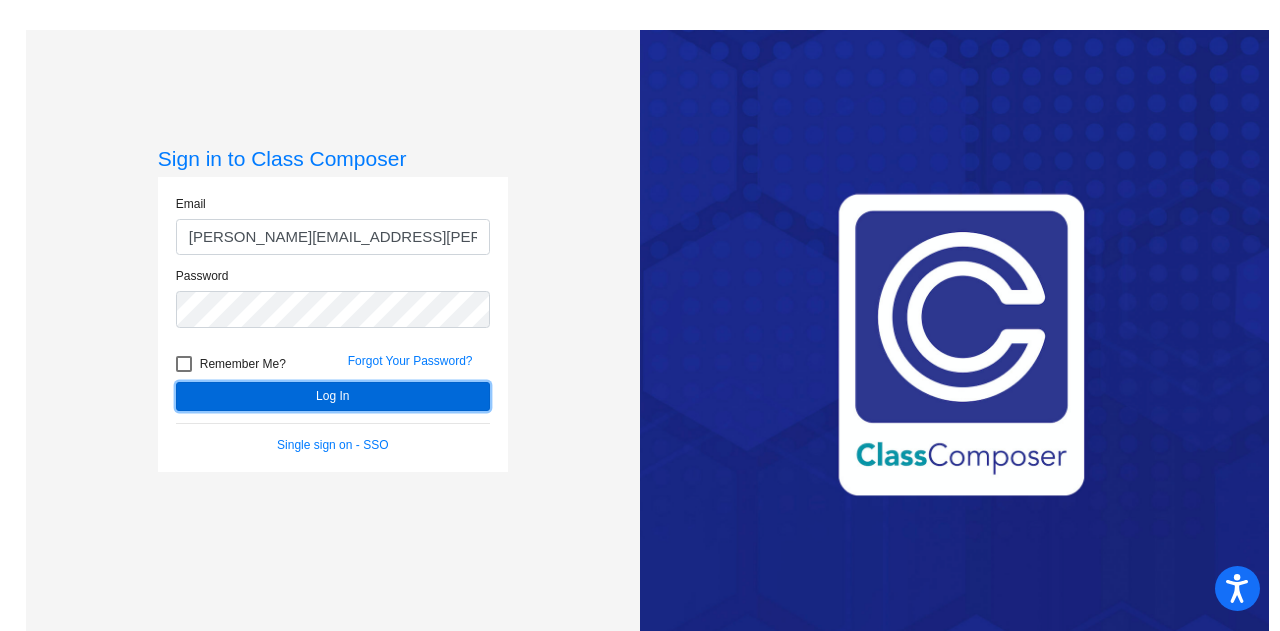 click on "Log In" 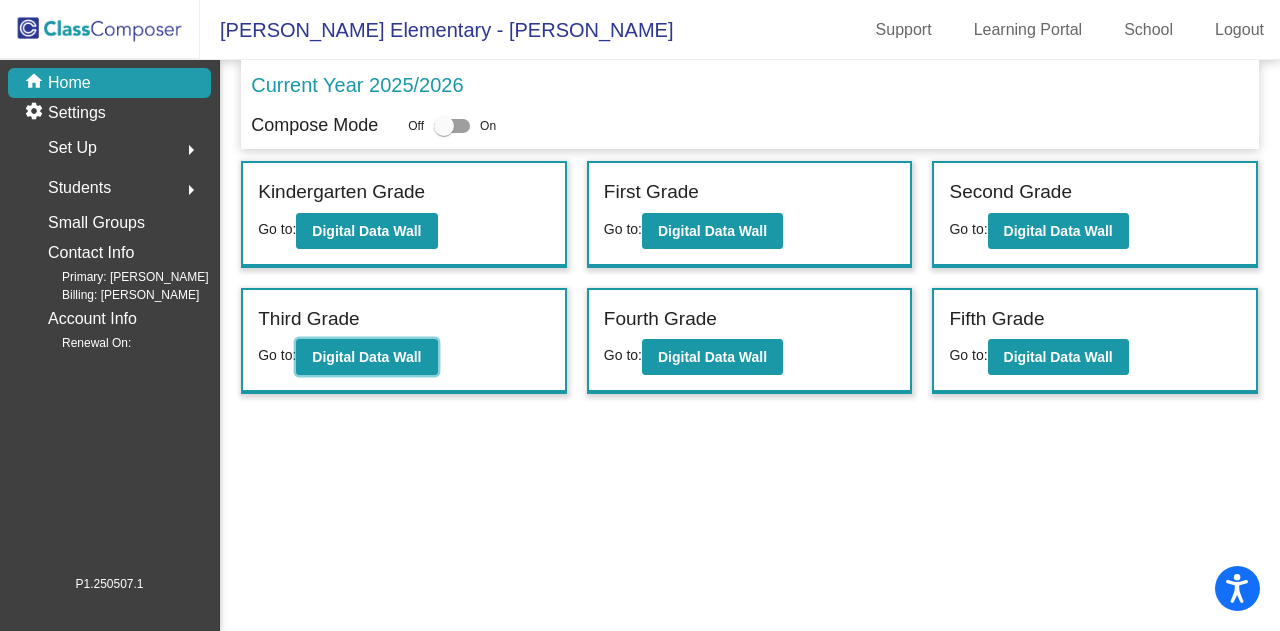 drag, startPoint x: 400, startPoint y: 357, endPoint x: 161, endPoint y: 209, distance: 281.11386 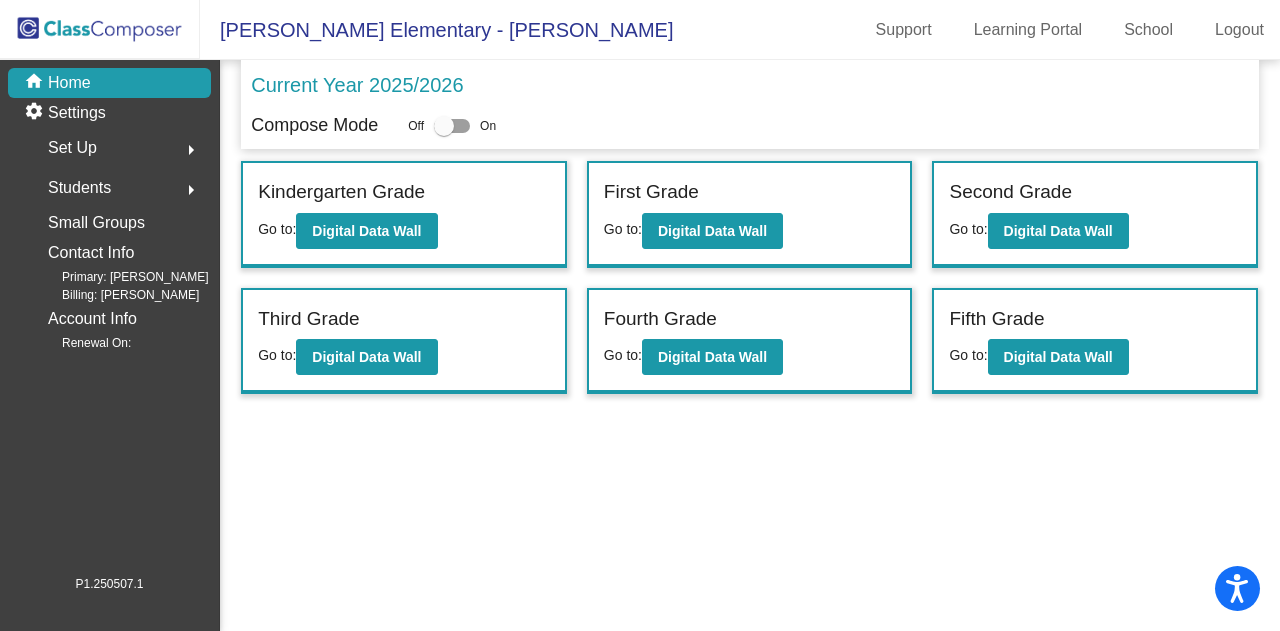 click on "Set Up" 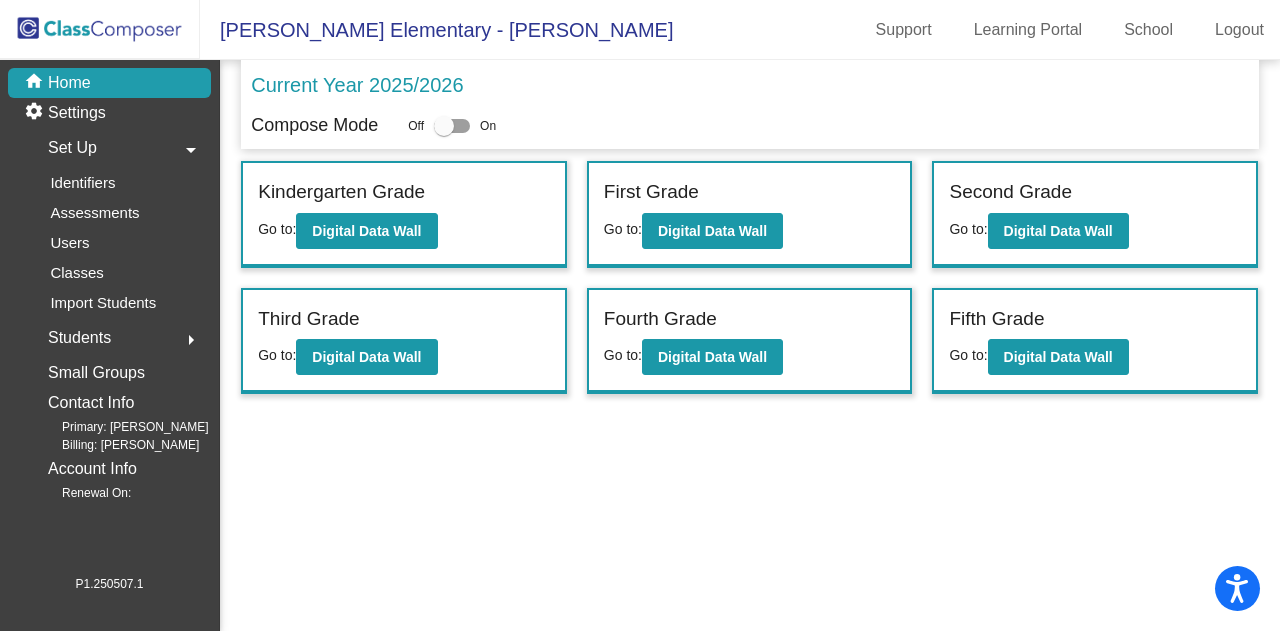 click on "Settings" 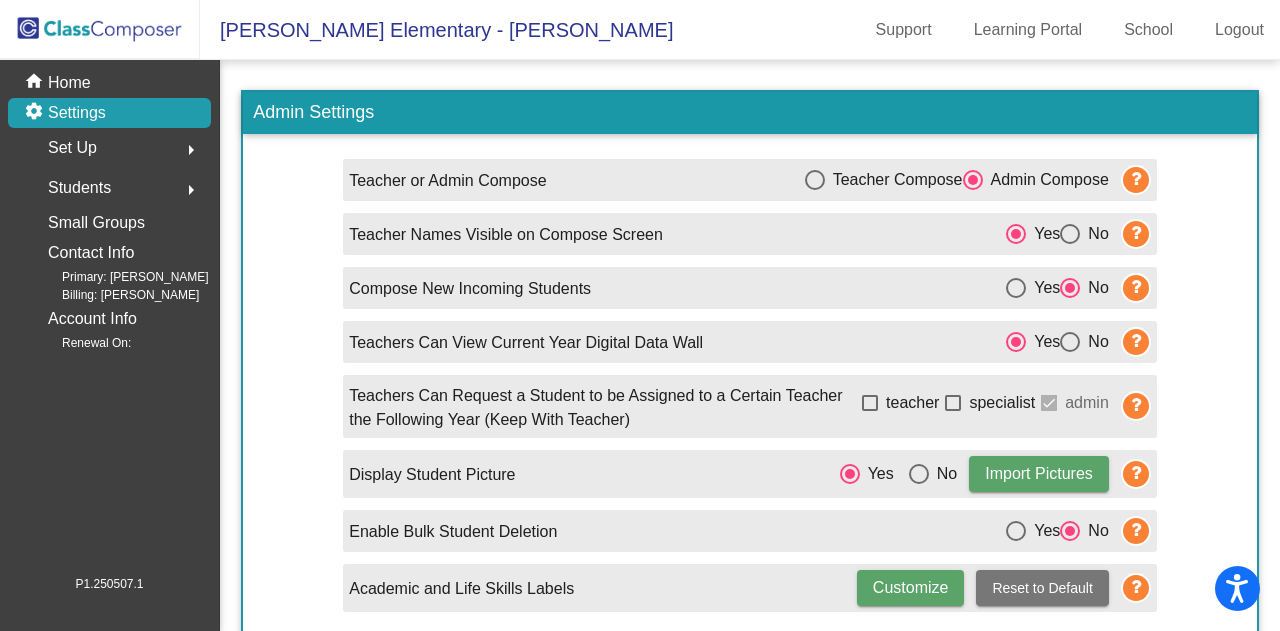 click on "Set Up" 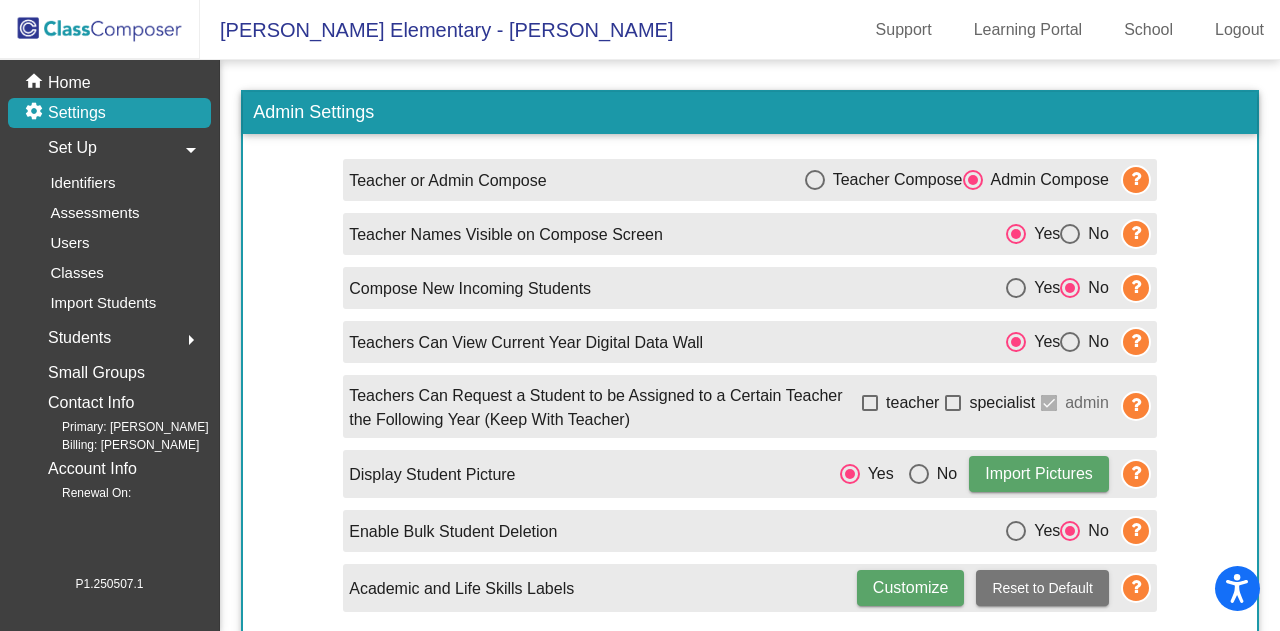 click on "Users" 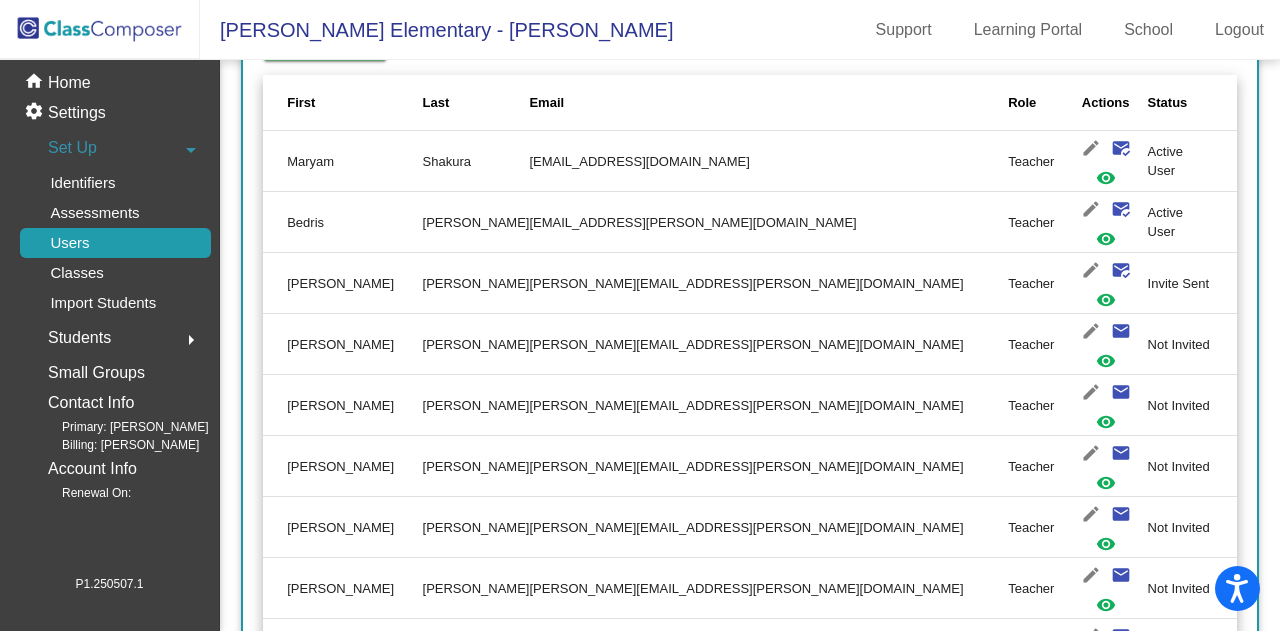 scroll, scrollTop: 369, scrollLeft: 0, axis: vertical 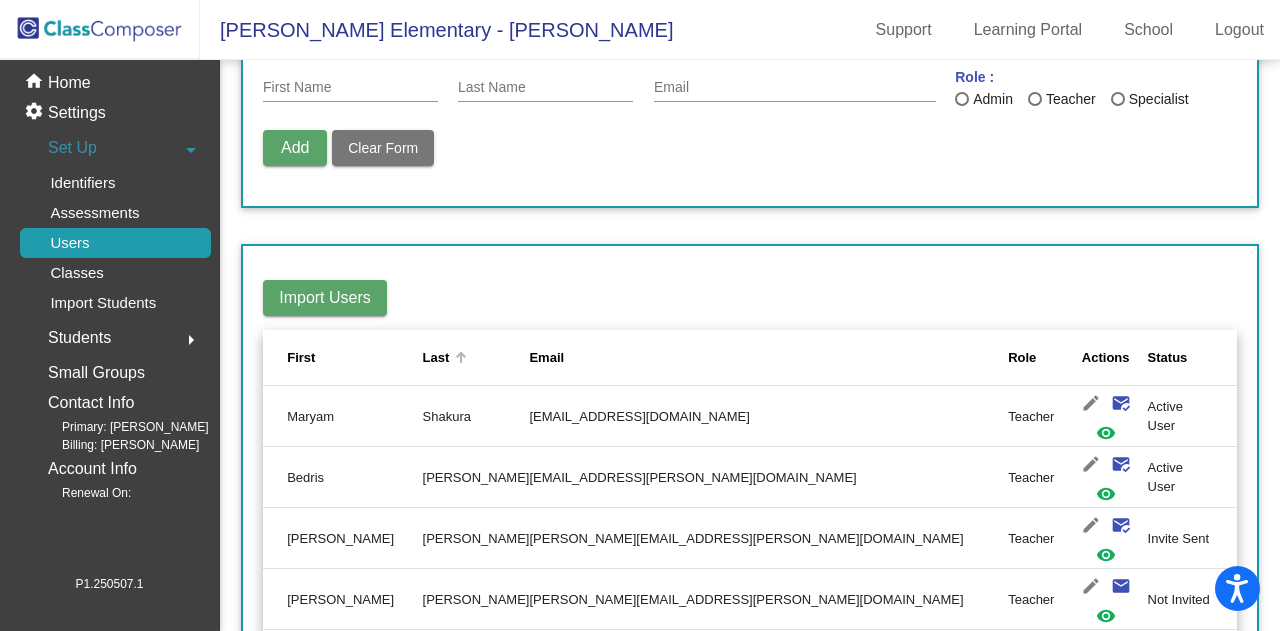 click on "Last" 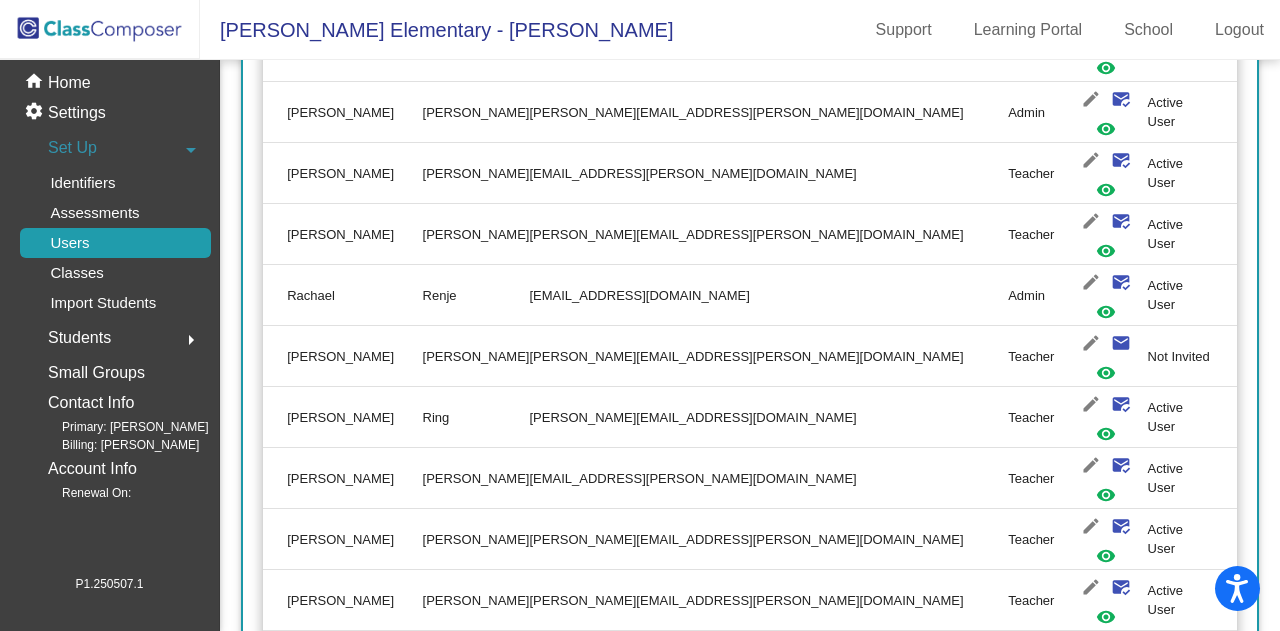 scroll, scrollTop: 3534, scrollLeft: 0, axis: vertical 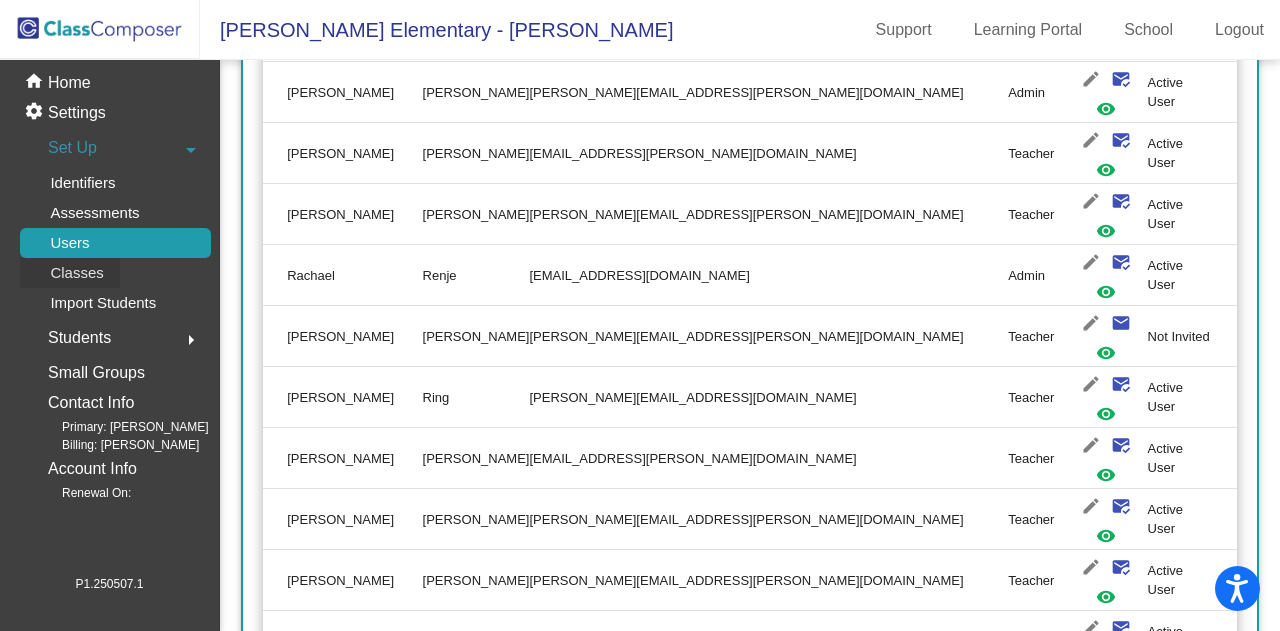 click on "Classes" 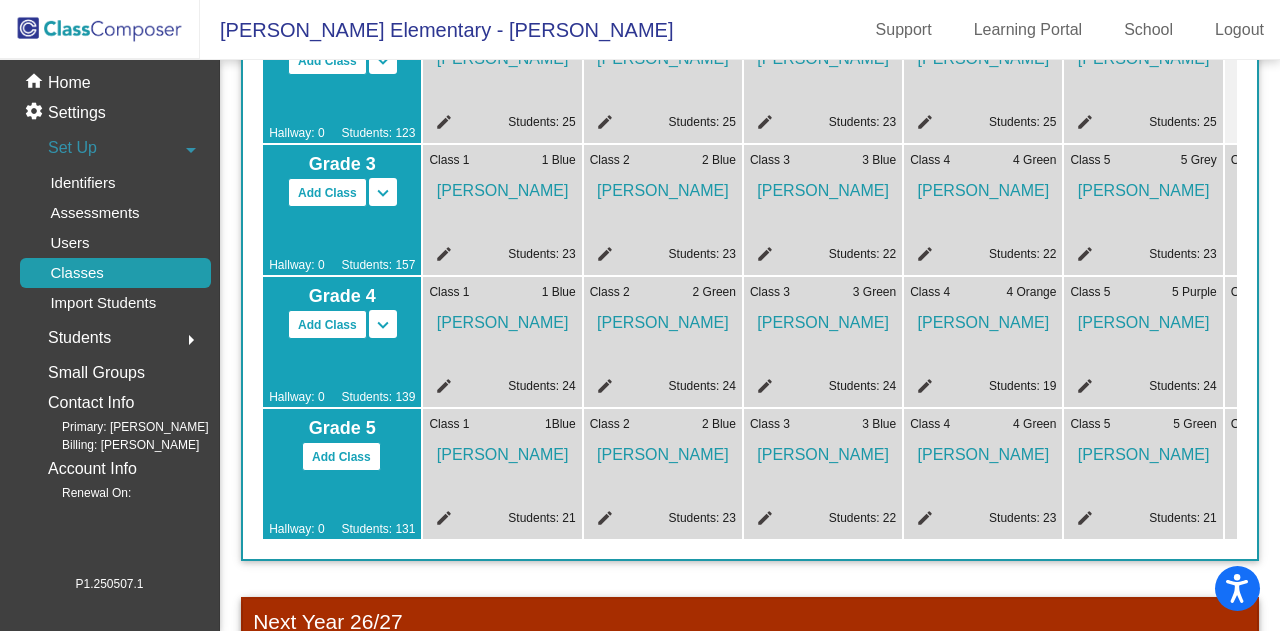 scroll, scrollTop: 488, scrollLeft: 0, axis: vertical 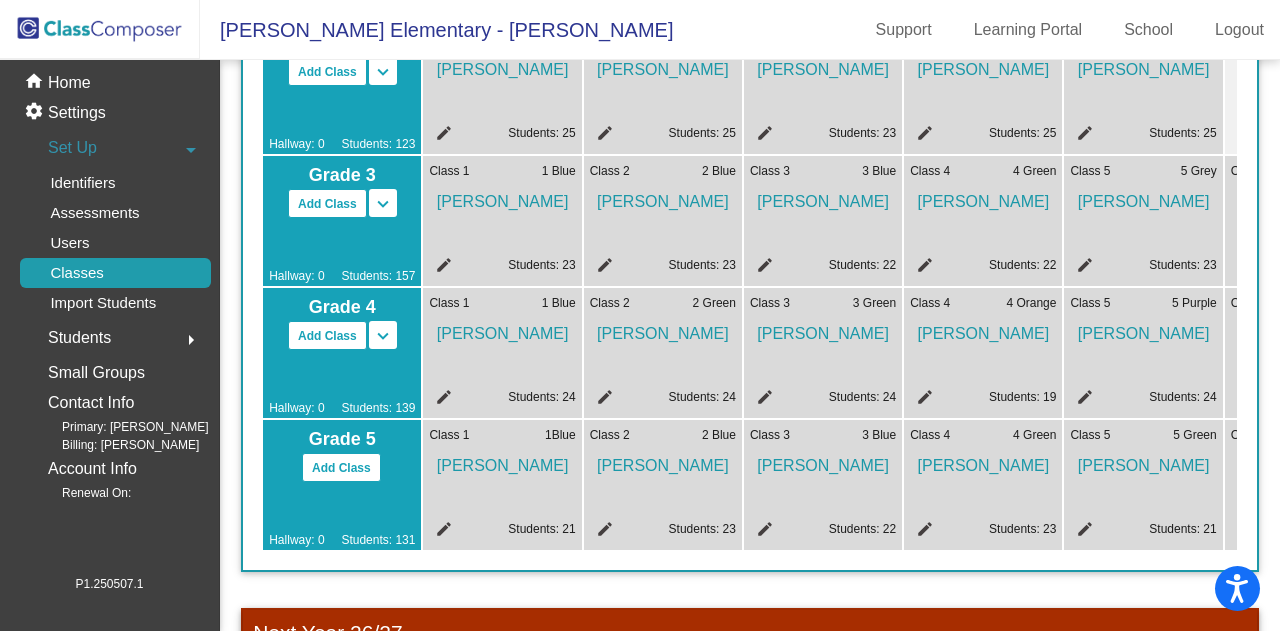 click on "Mellie Traegar" 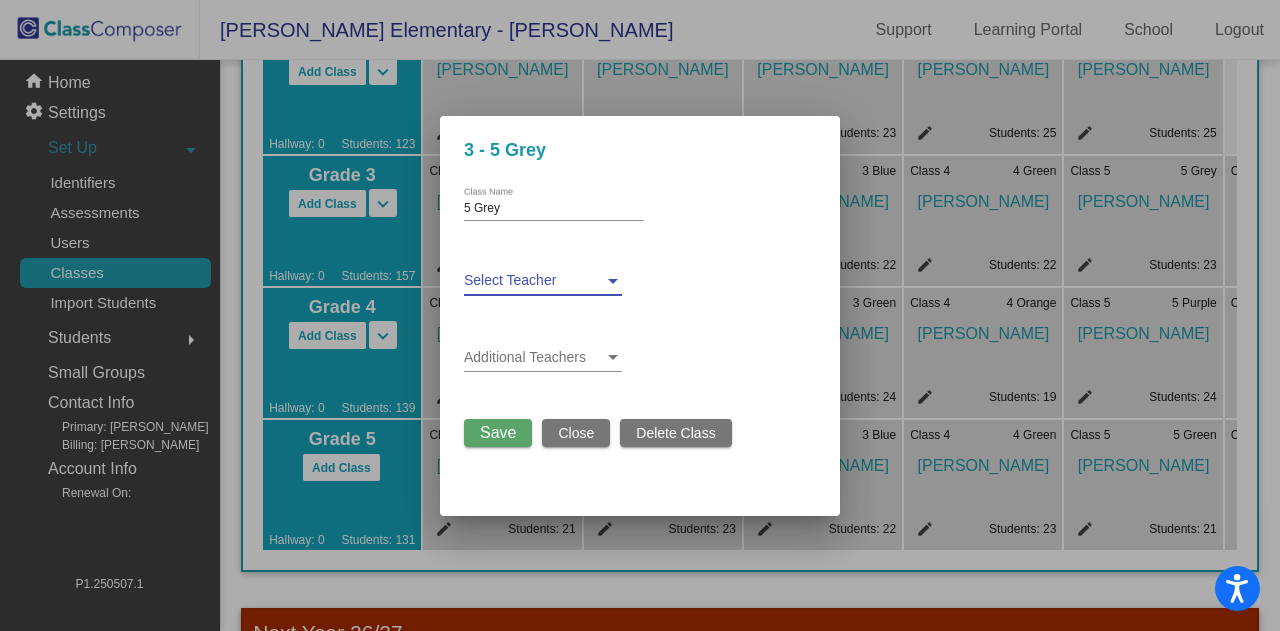 click at bounding box center (534, 281) 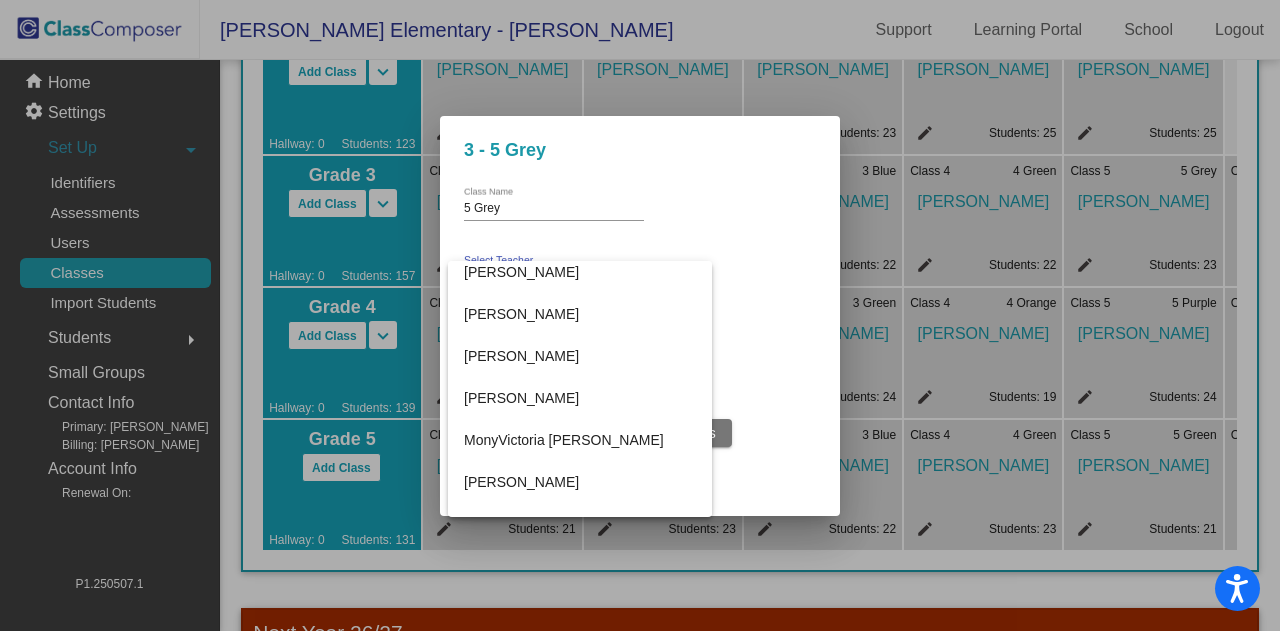 scroll, scrollTop: 0, scrollLeft: 0, axis: both 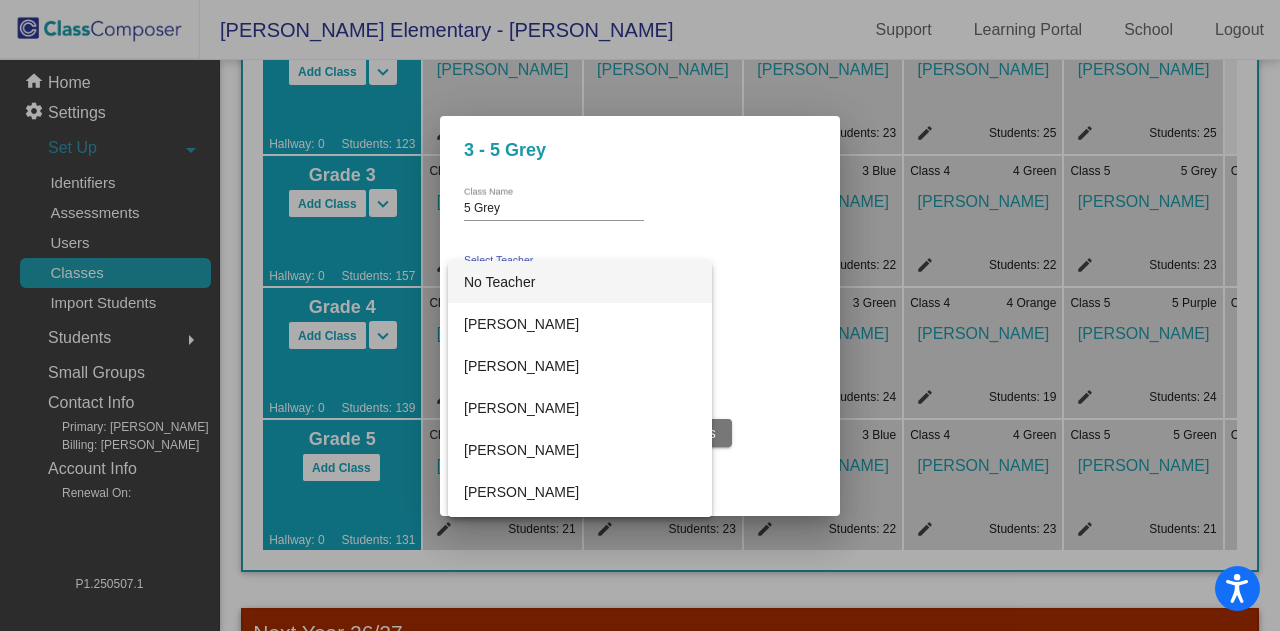 click at bounding box center [640, 315] 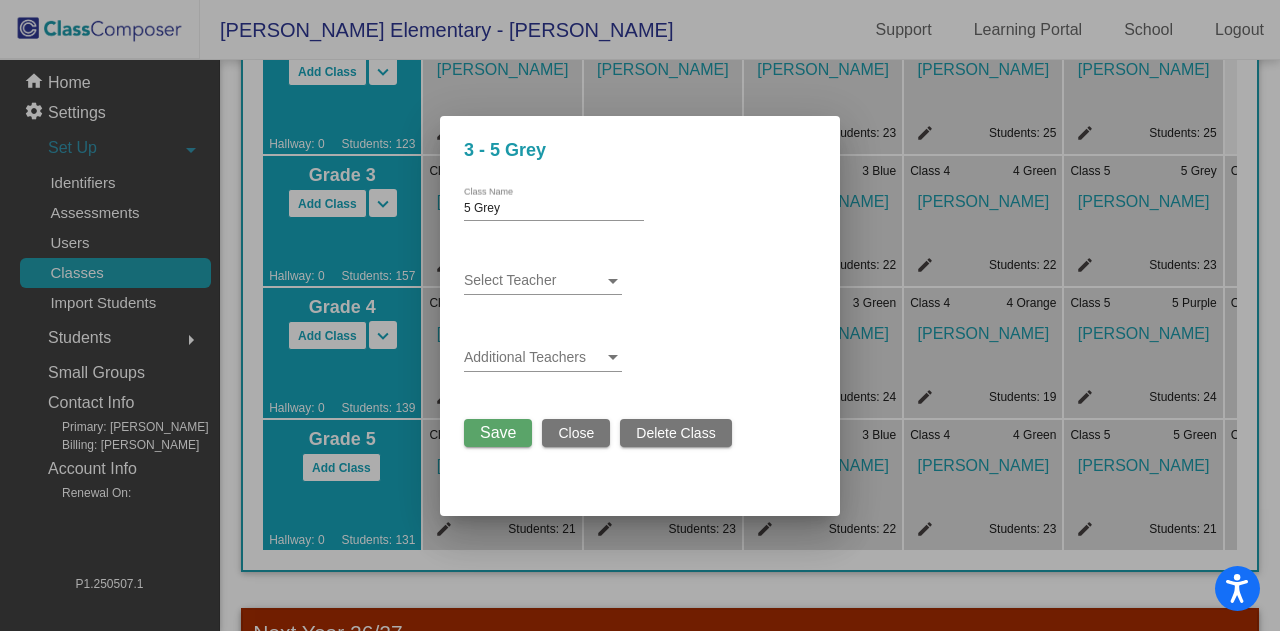 click on "Close" at bounding box center (576, 433) 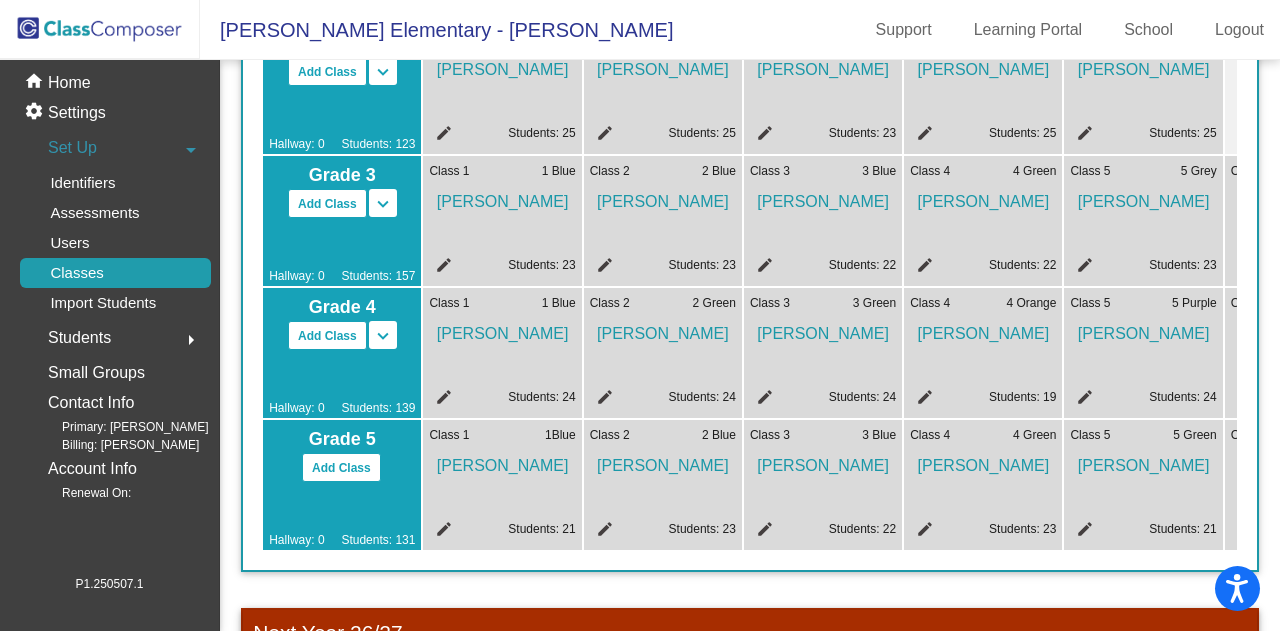 click on "edit" 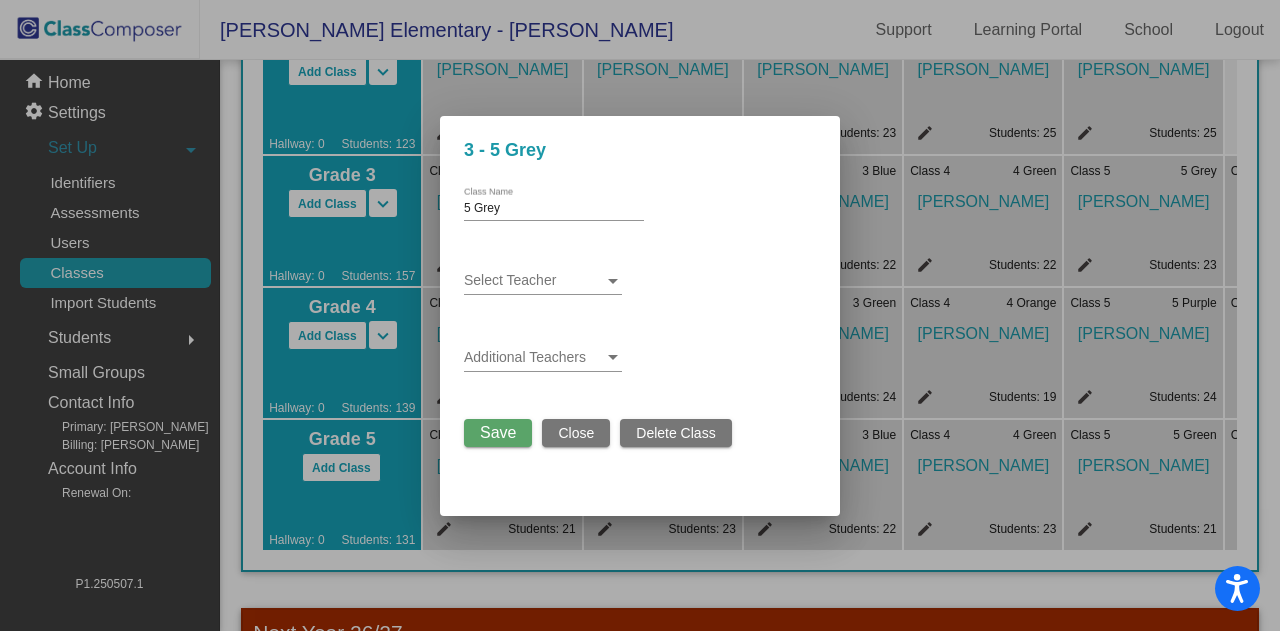 click at bounding box center (534, 281) 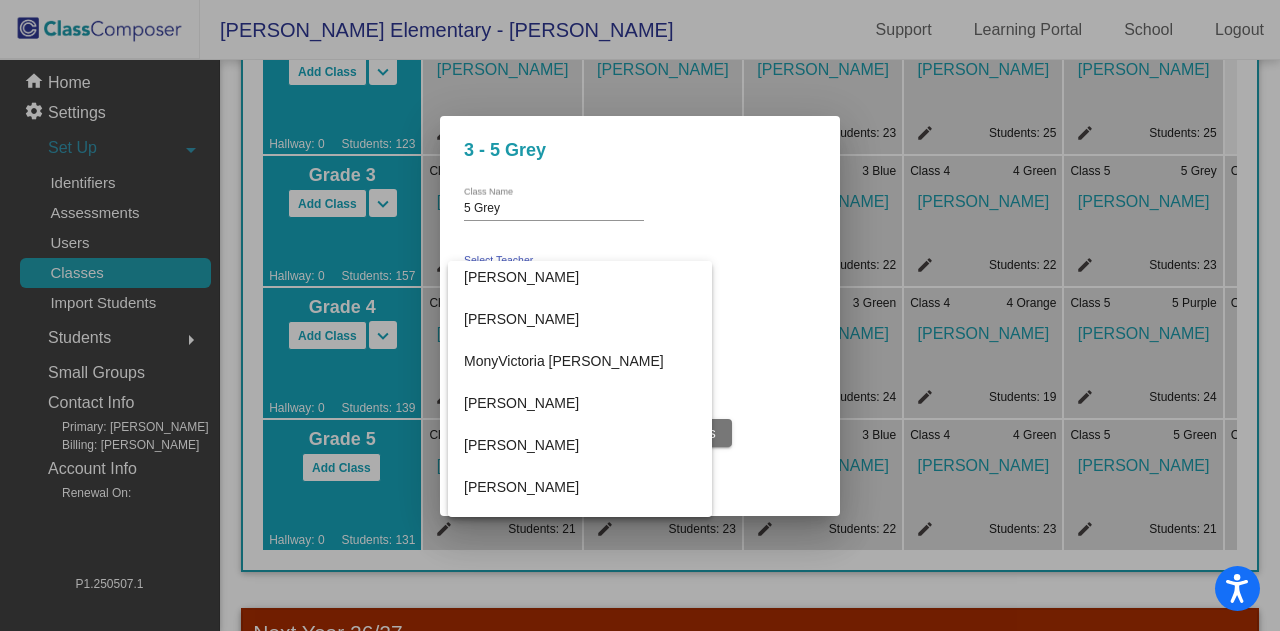 scroll, scrollTop: 1444, scrollLeft: 0, axis: vertical 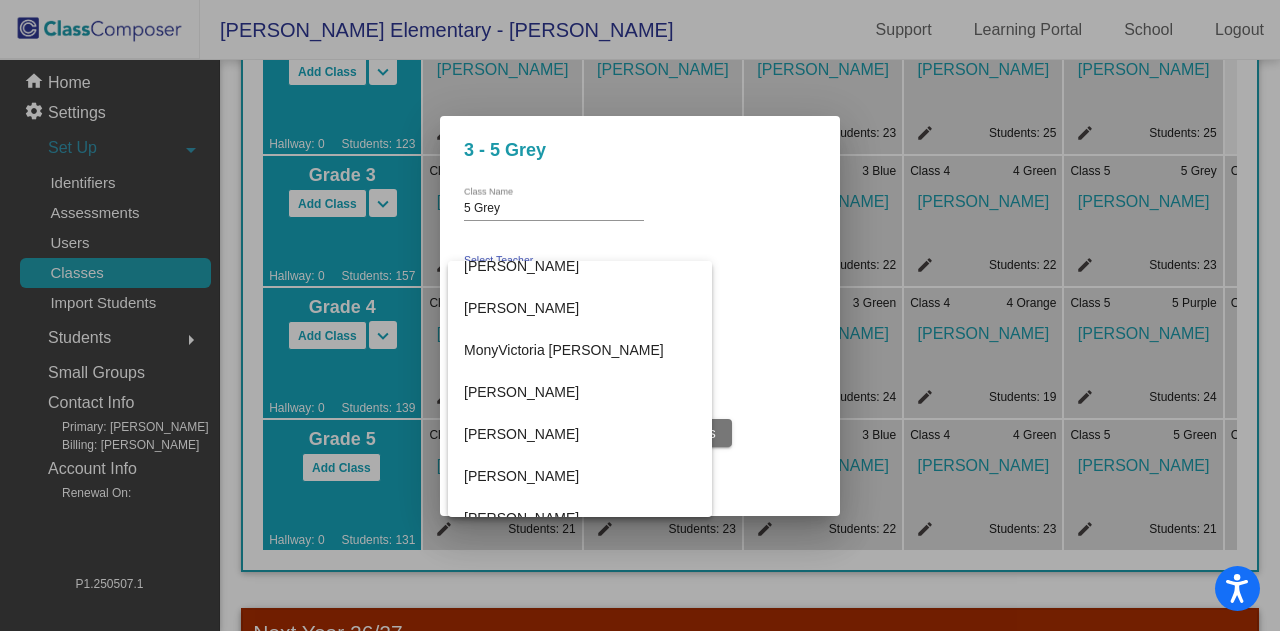 click at bounding box center (640, 315) 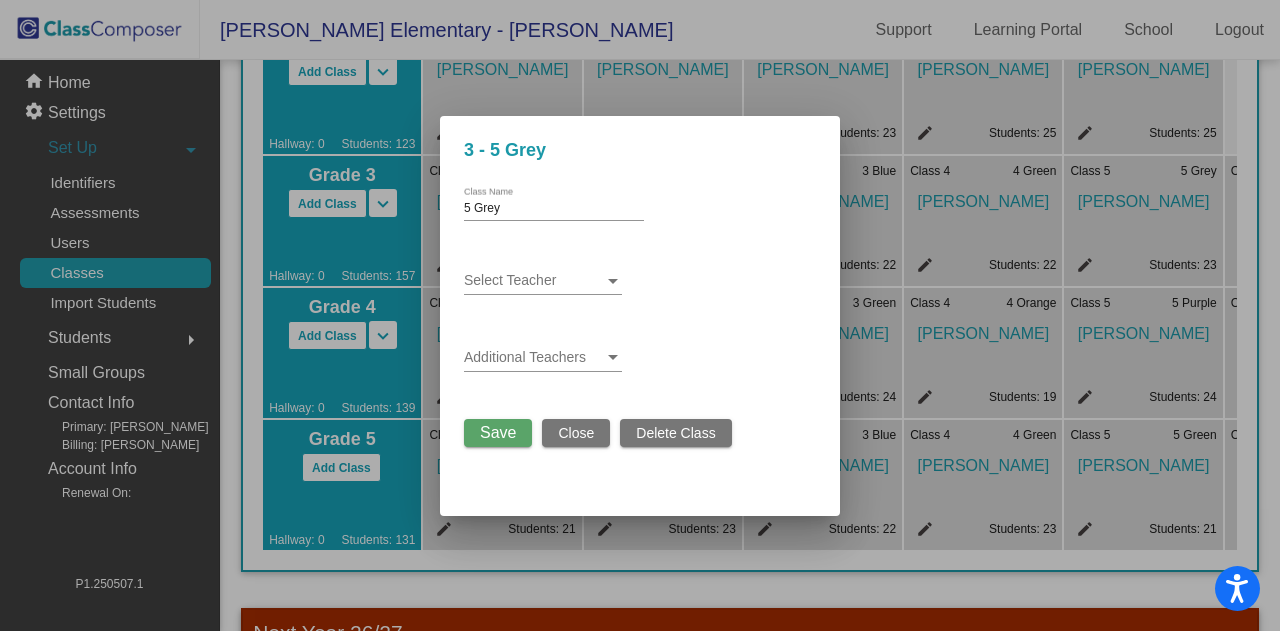 click at bounding box center (640, 315) 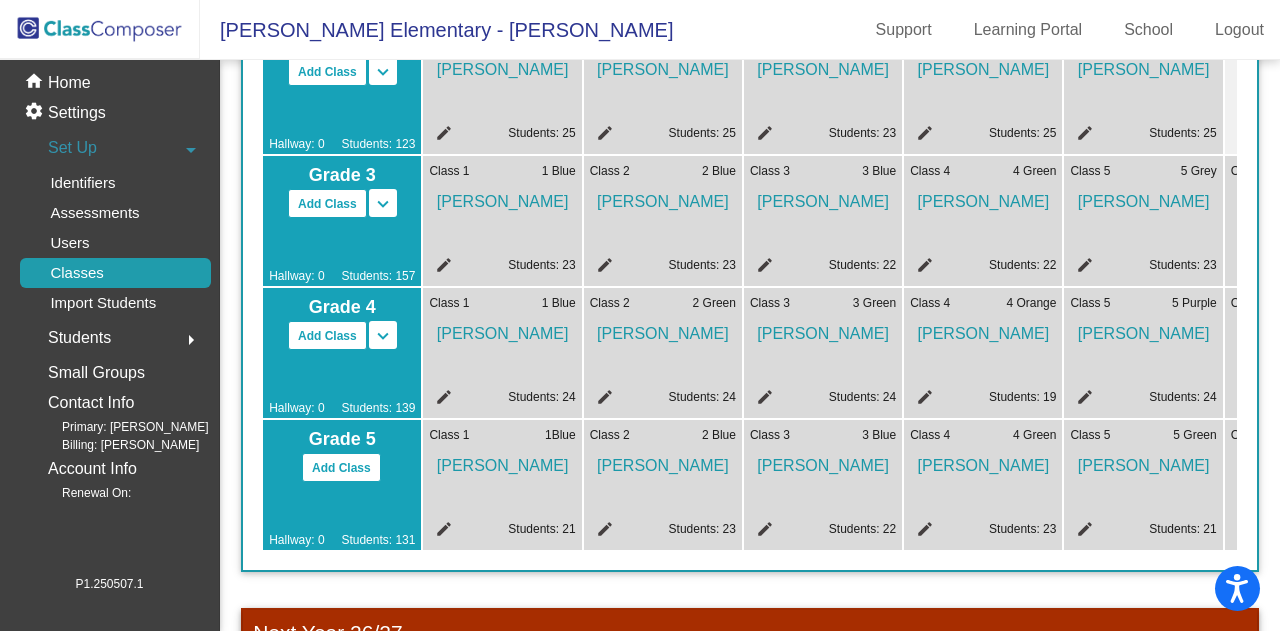 click on "Users" 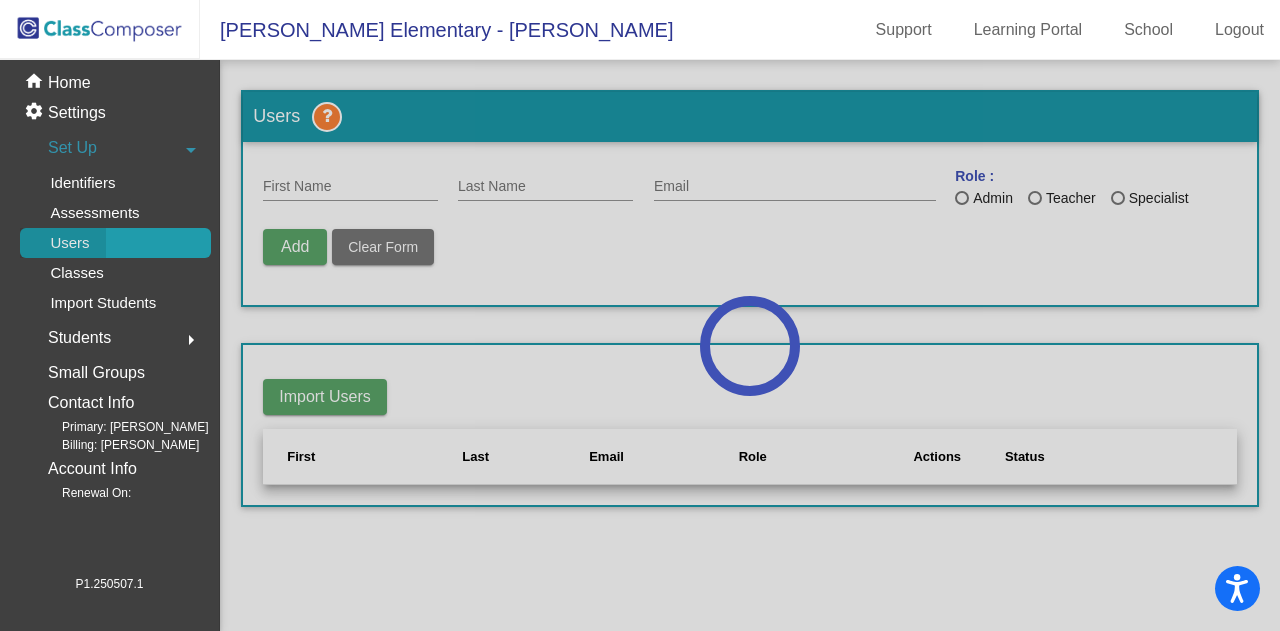 scroll, scrollTop: 0, scrollLeft: 0, axis: both 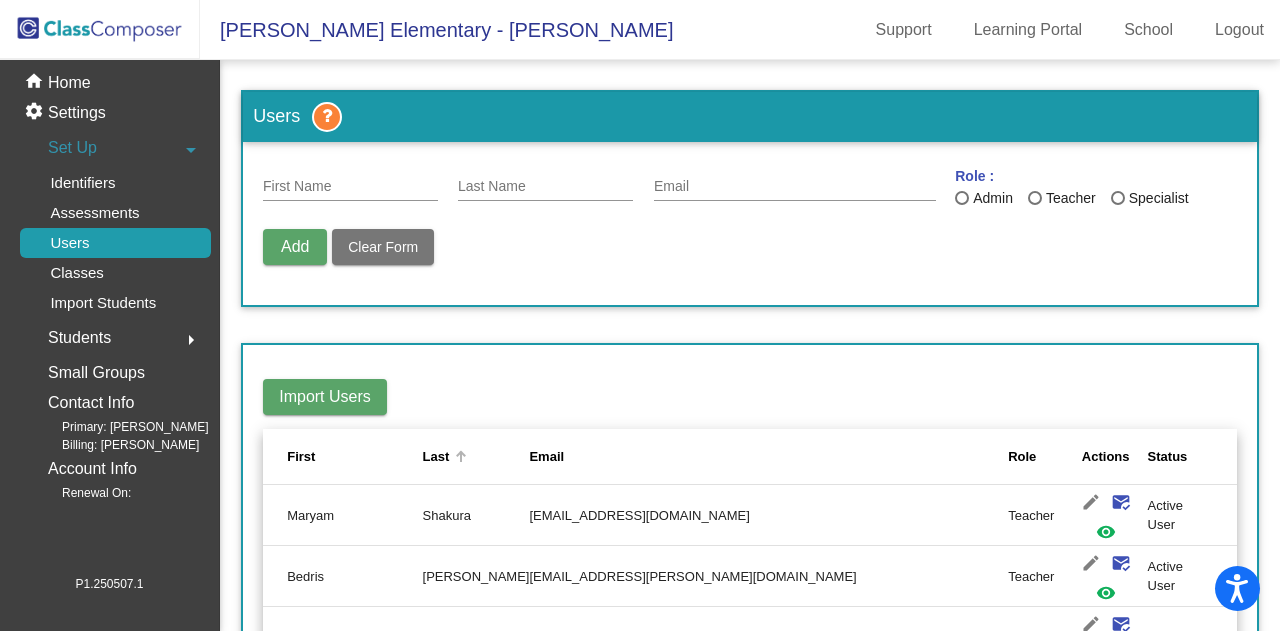 click on "Last" 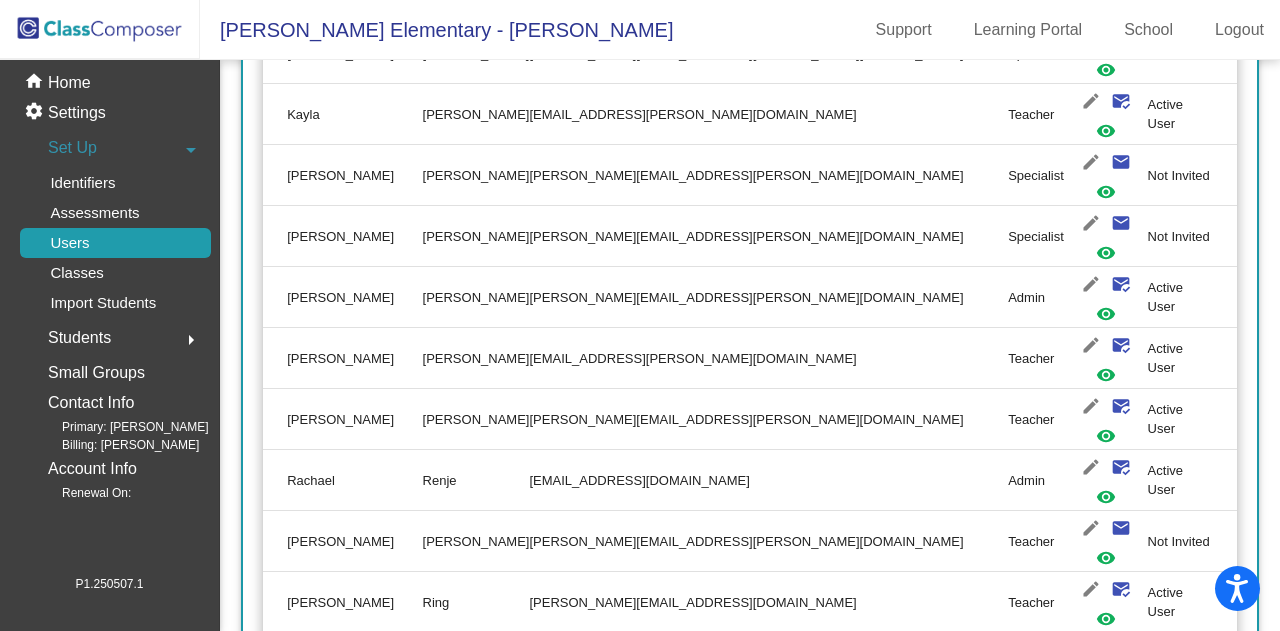 scroll, scrollTop: 0, scrollLeft: 0, axis: both 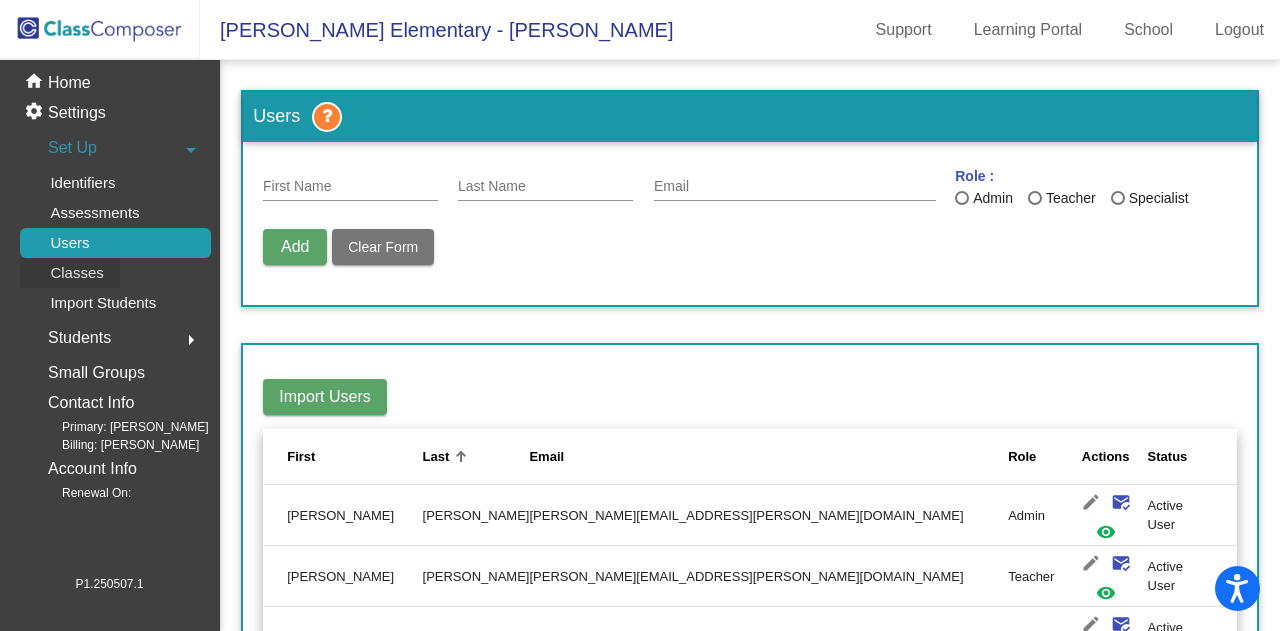 click on "Classes" 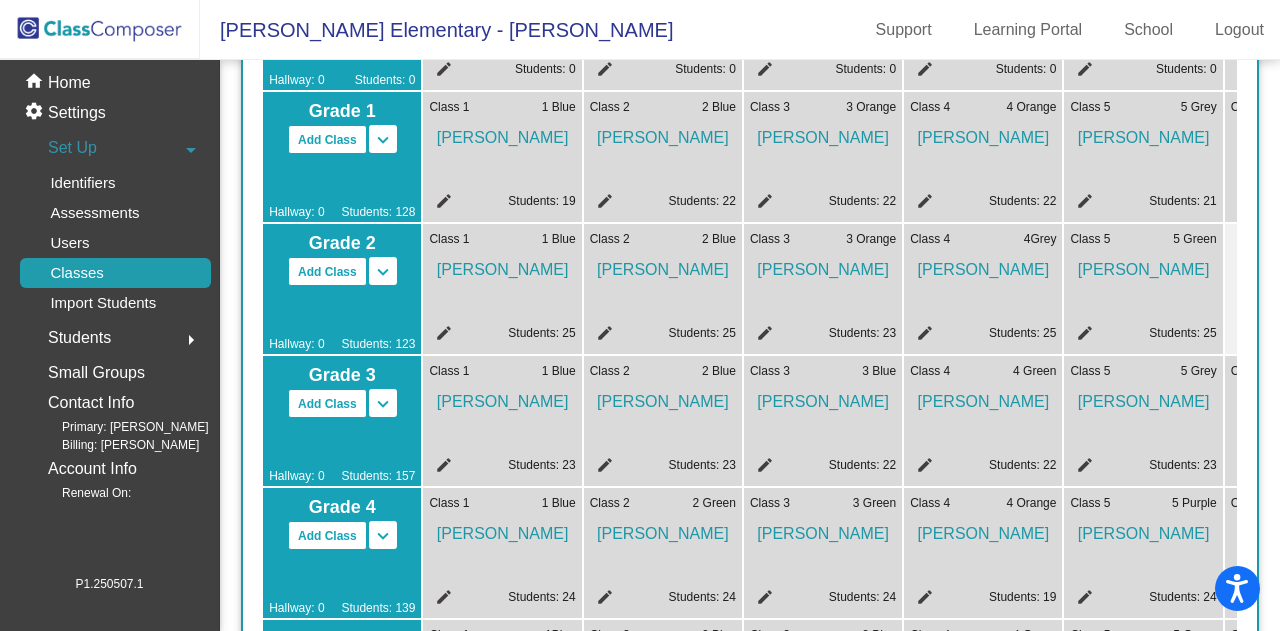 scroll, scrollTop: 290, scrollLeft: 0, axis: vertical 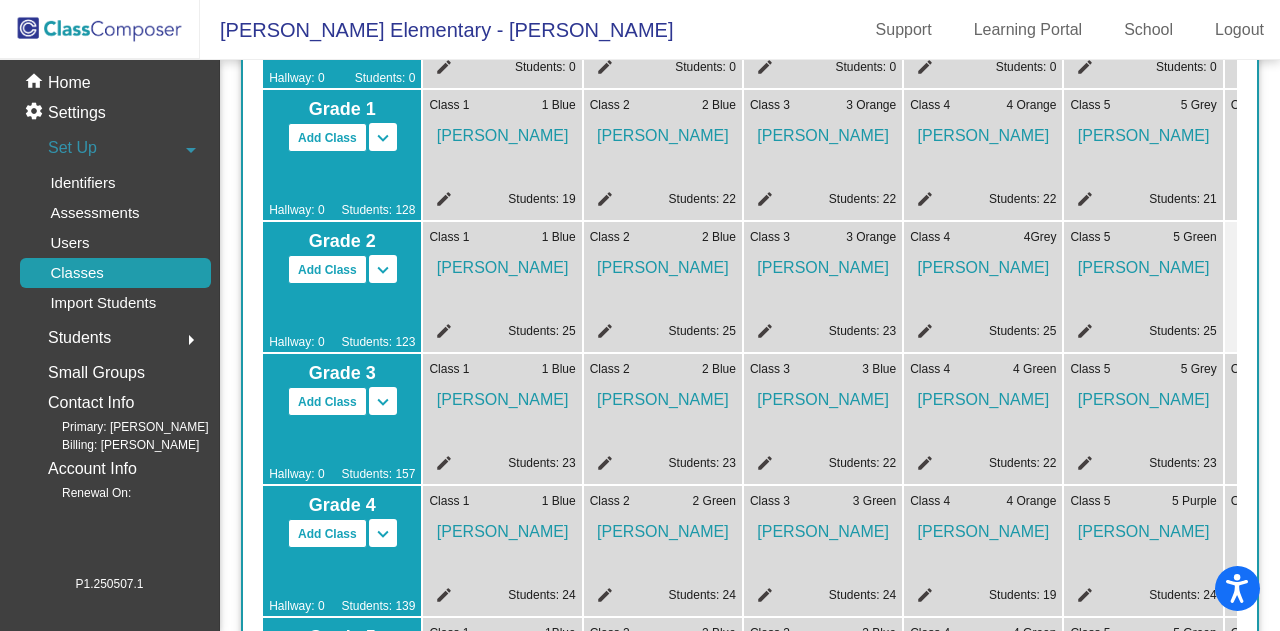 click on "Mellie Traegar" 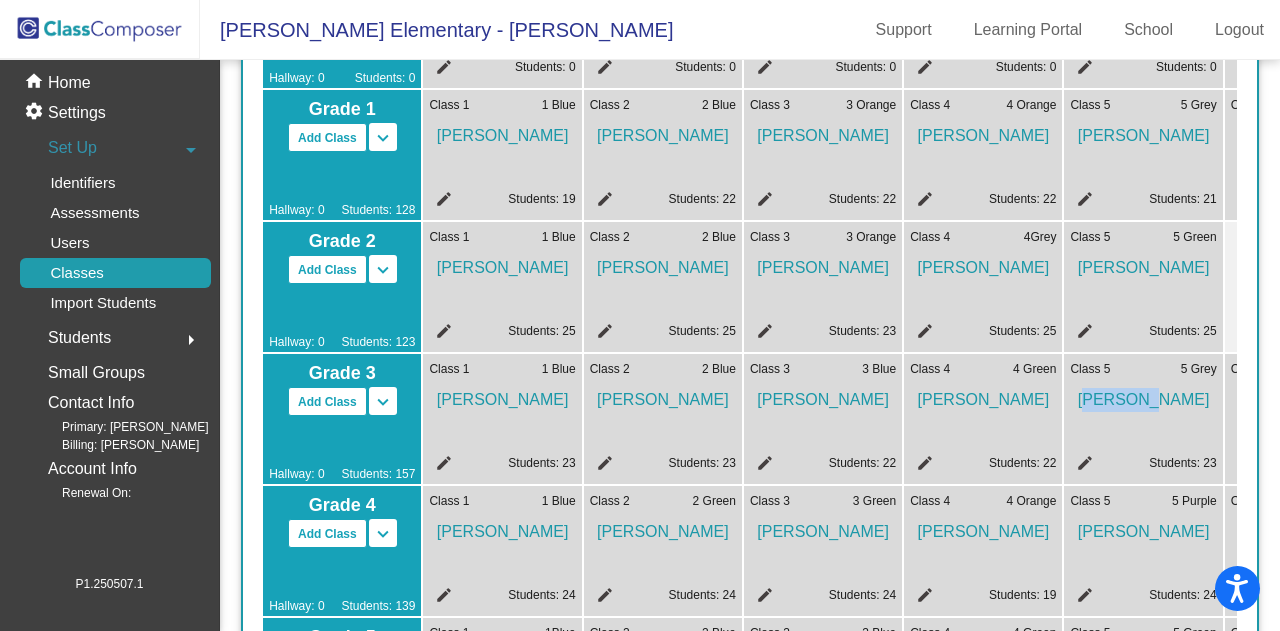 click on "Mellie Traegar" 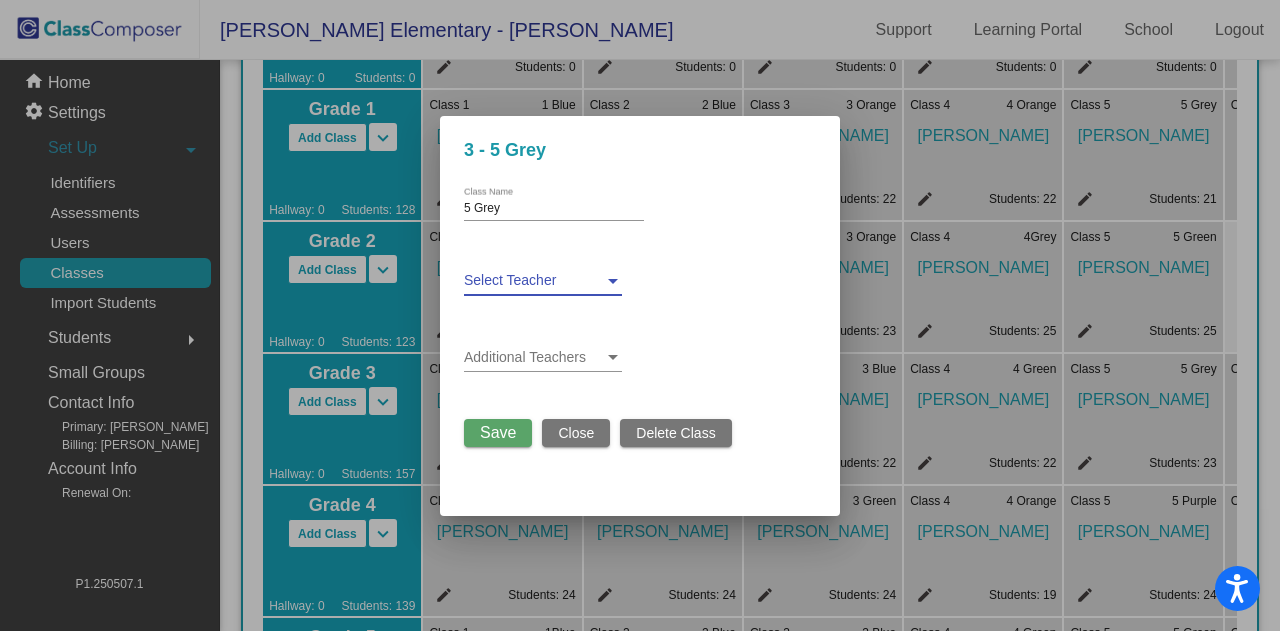 click at bounding box center (534, 281) 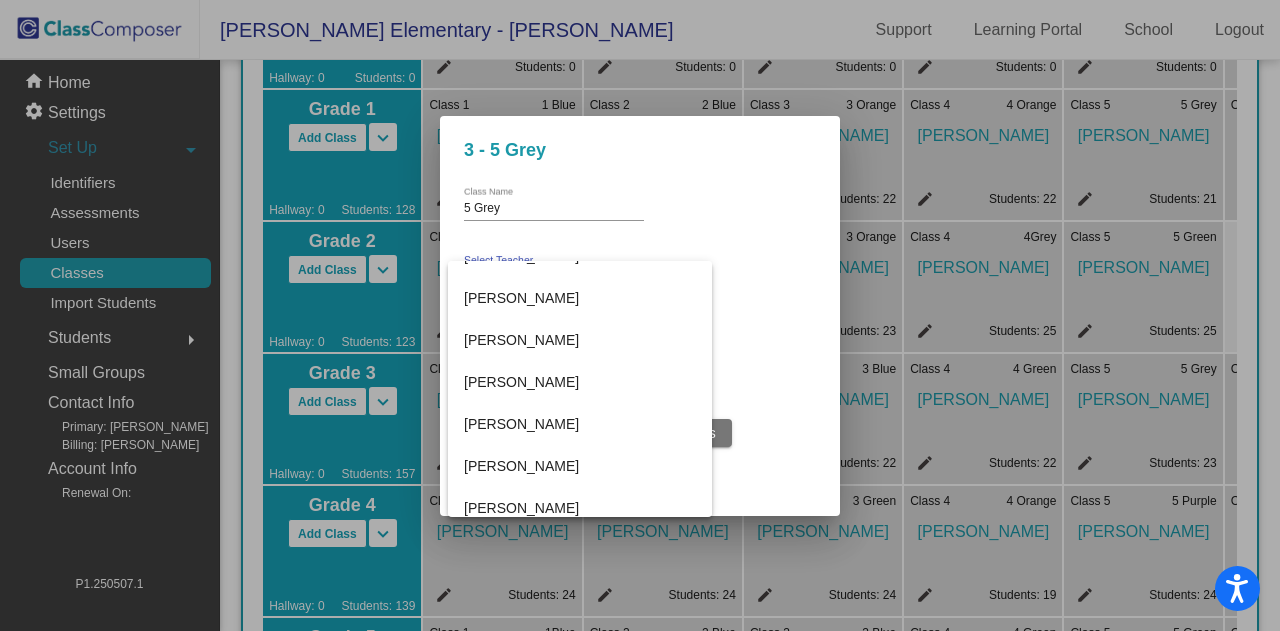 scroll, scrollTop: 1171, scrollLeft: 0, axis: vertical 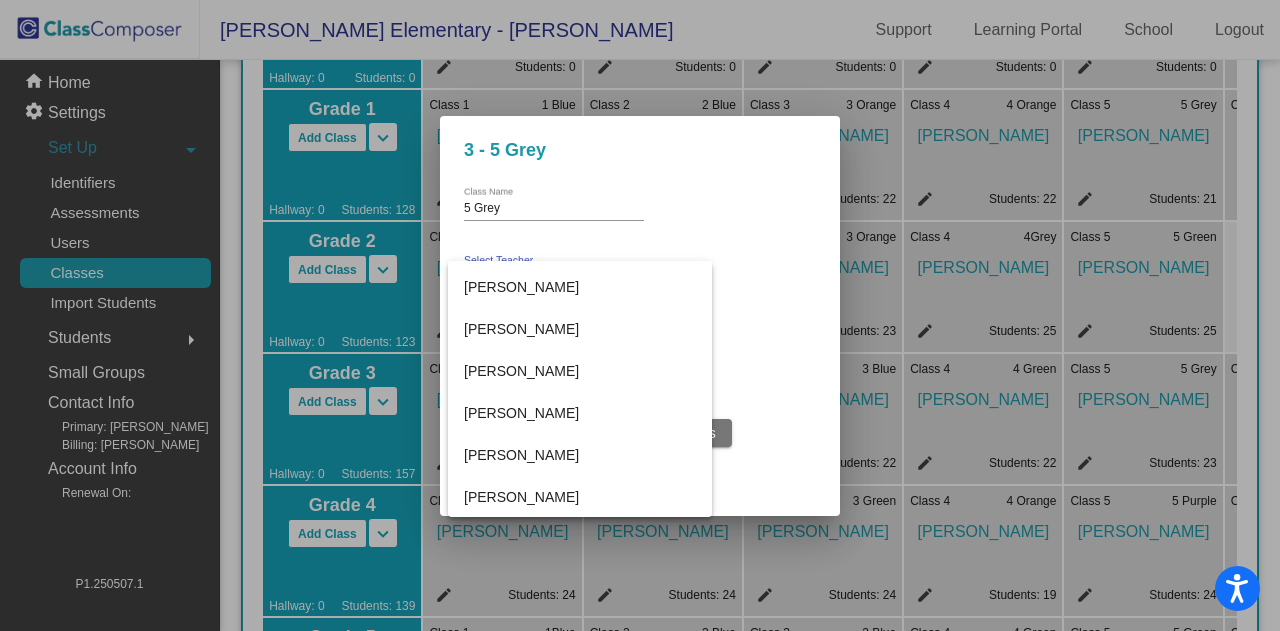 click at bounding box center (640, 315) 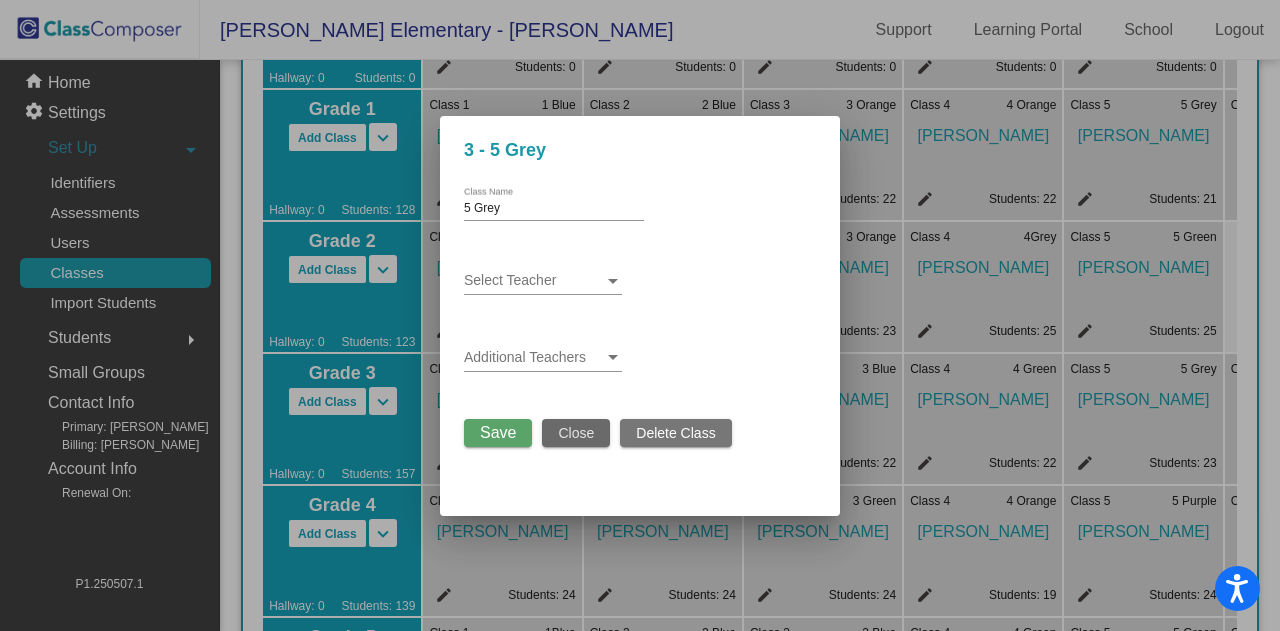 click on "Close" at bounding box center [576, 433] 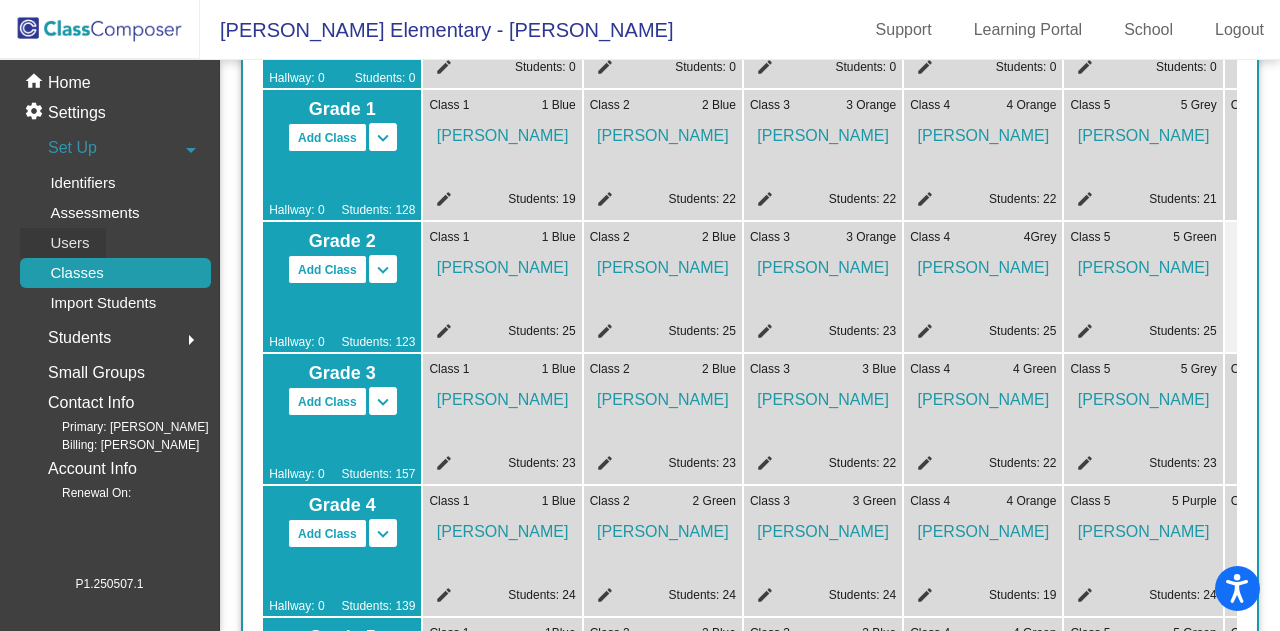 click on "Users" 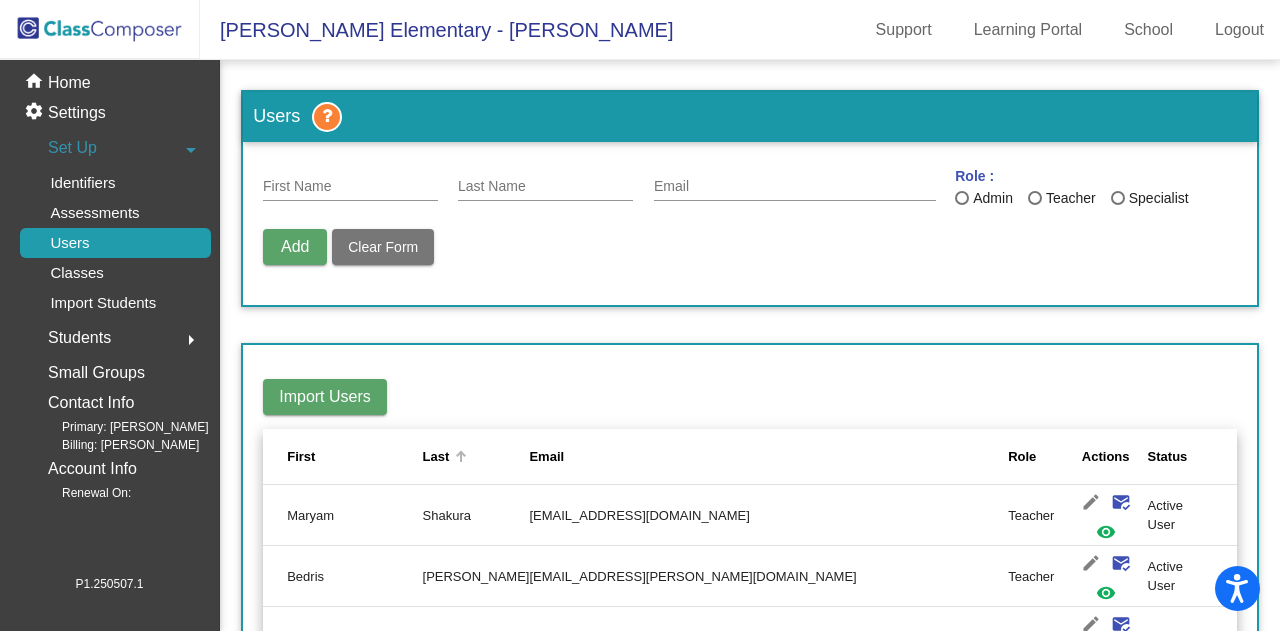 click on "Last" 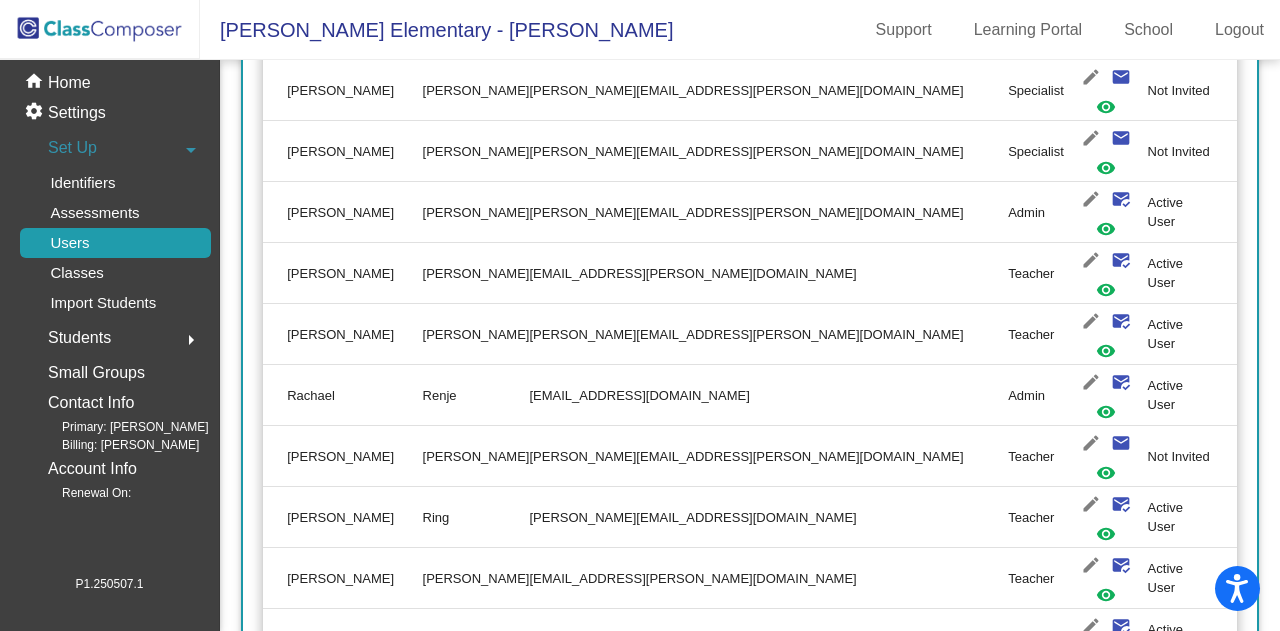scroll, scrollTop: 3419, scrollLeft: 0, axis: vertical 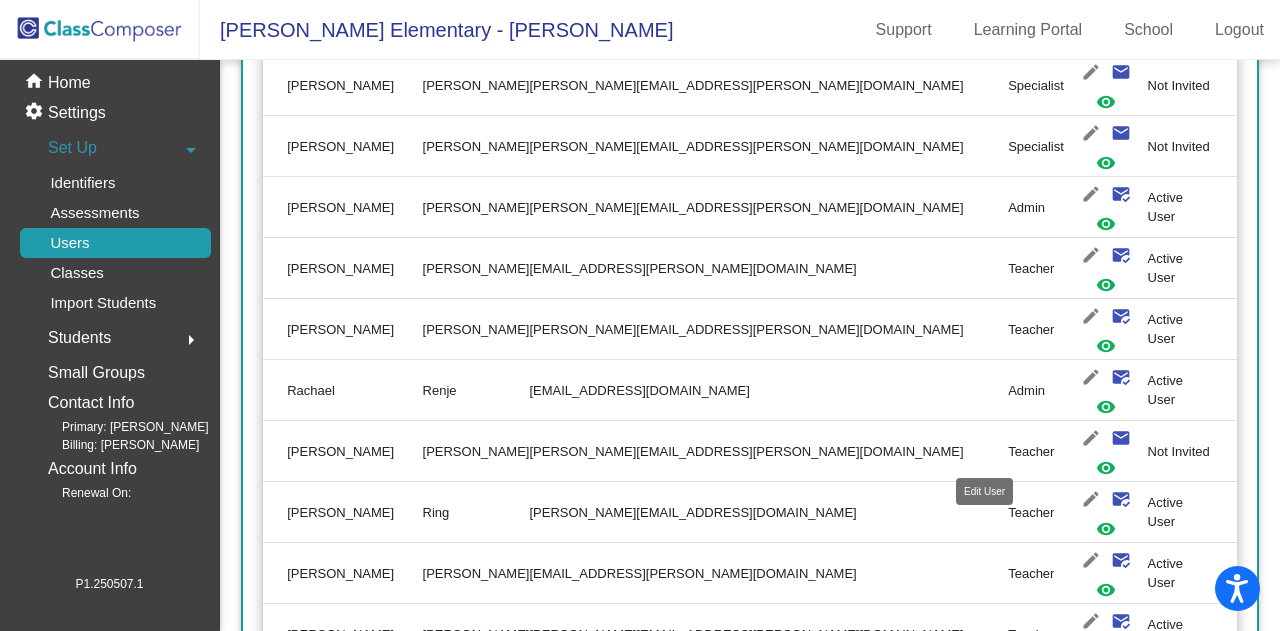 click on "edit" 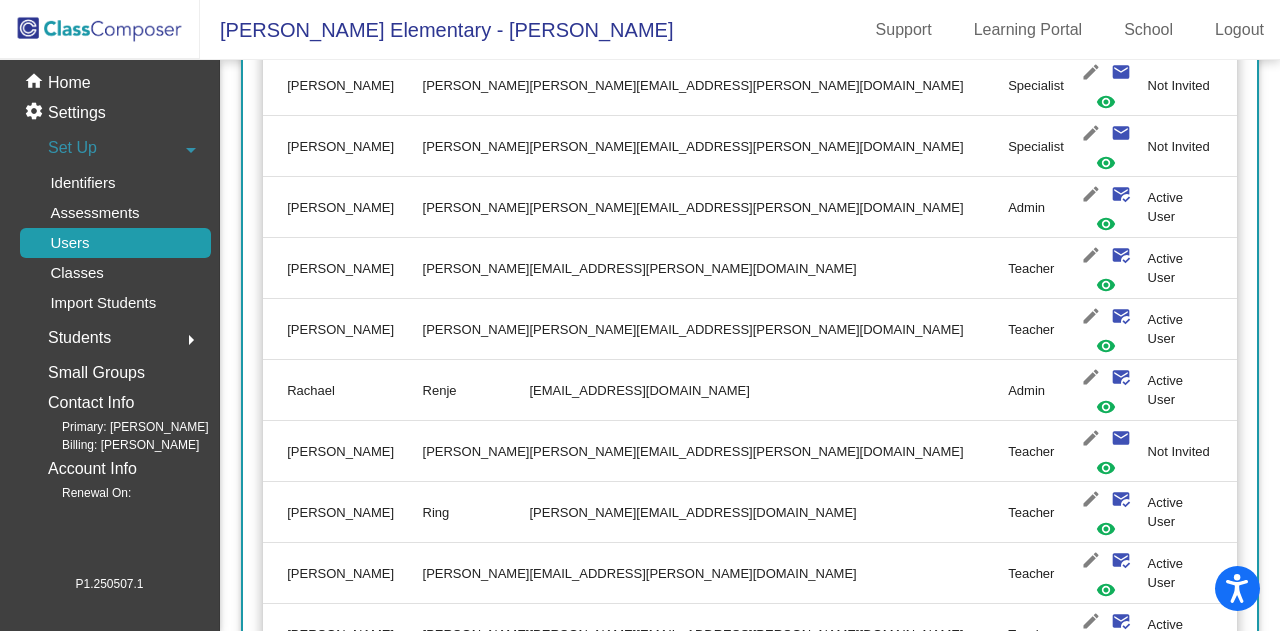 type on "Melanie" 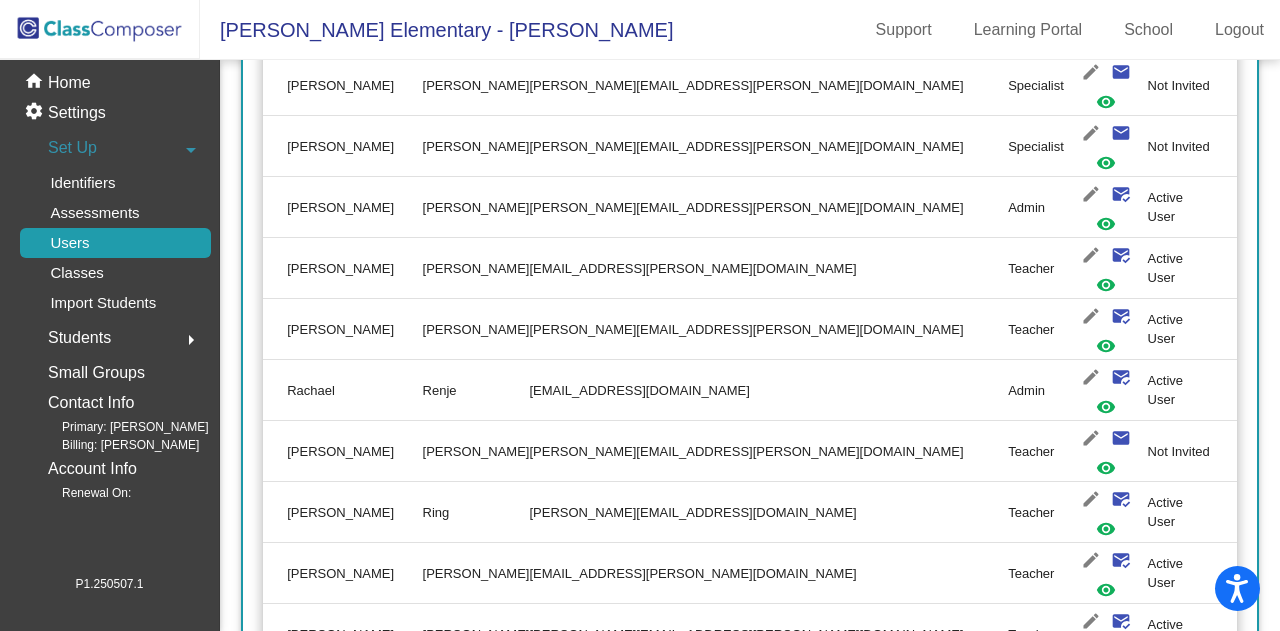 scroll, scrollTop: 0, scrollLeft: 0, axis: both 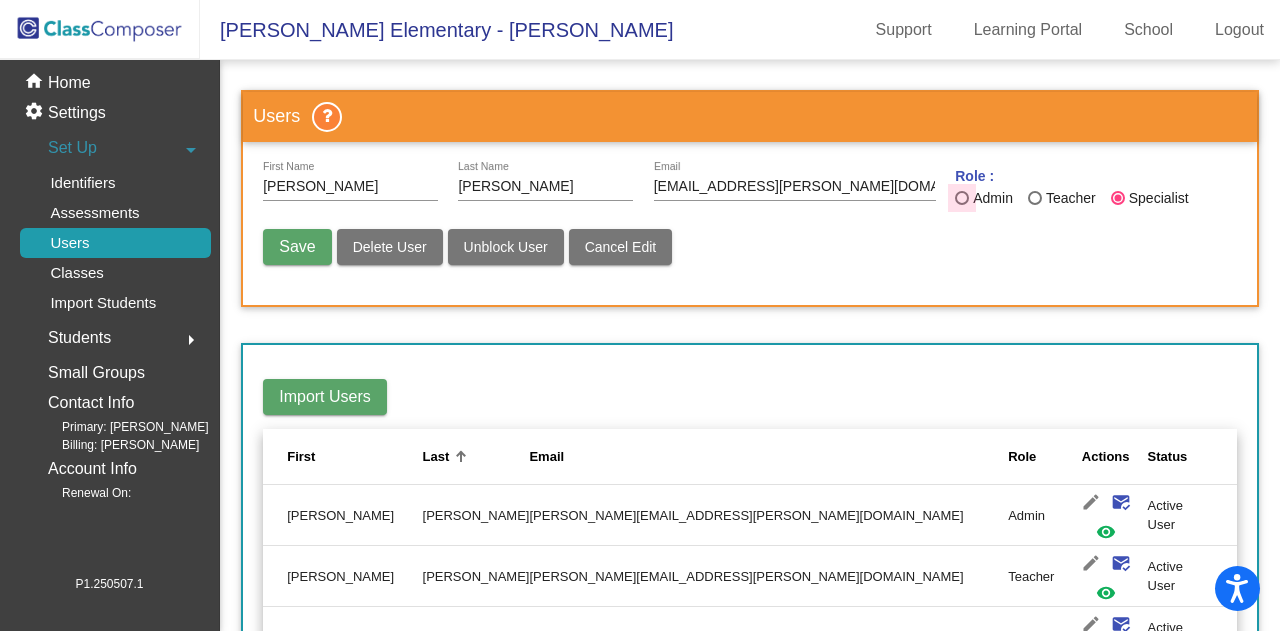 click on "Admin" at bounding box center (991, 198) 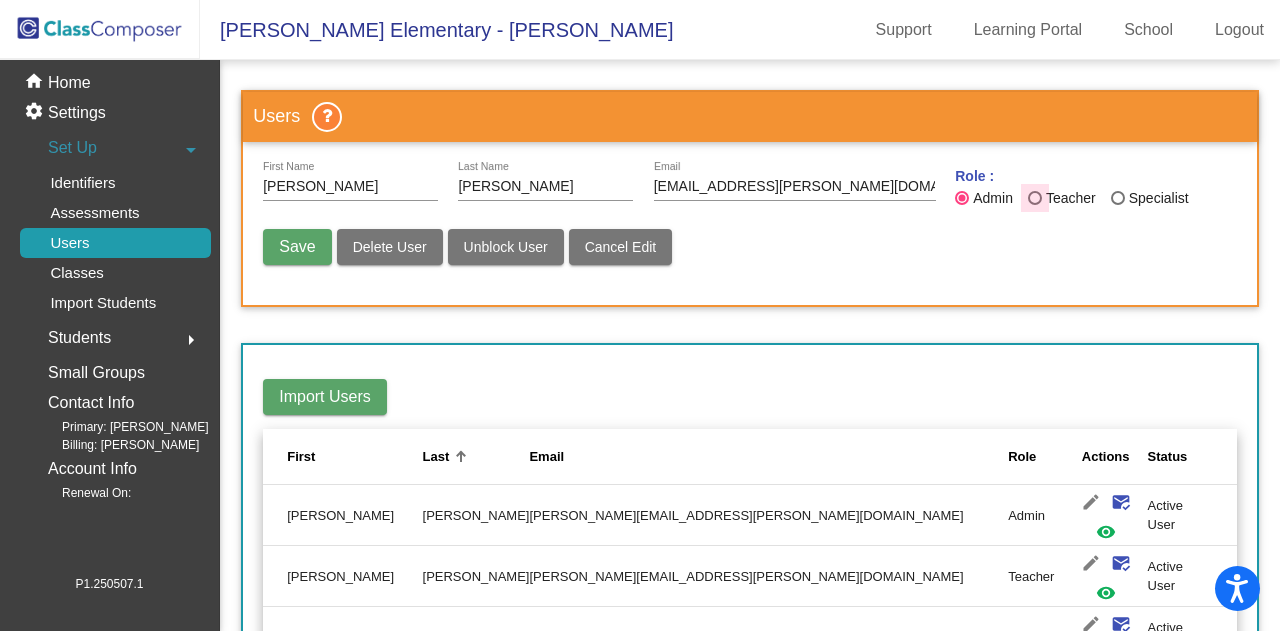 click at bounding box center (1035, 198) 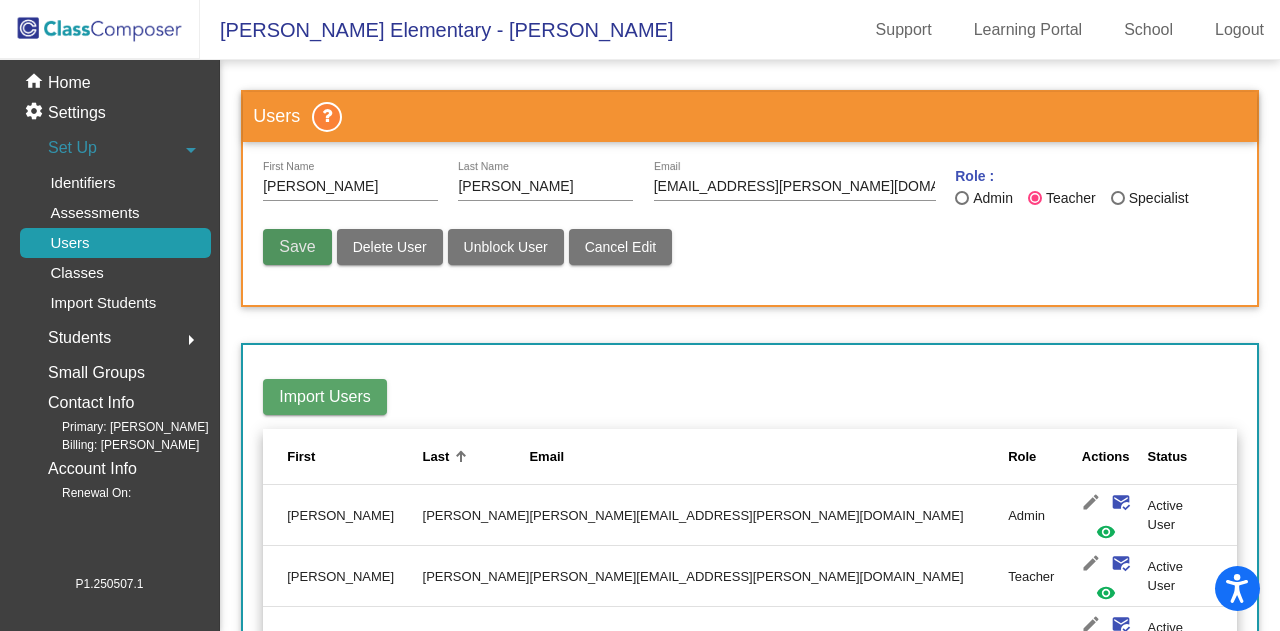 click on "Save" at bounding box center (297, 247) 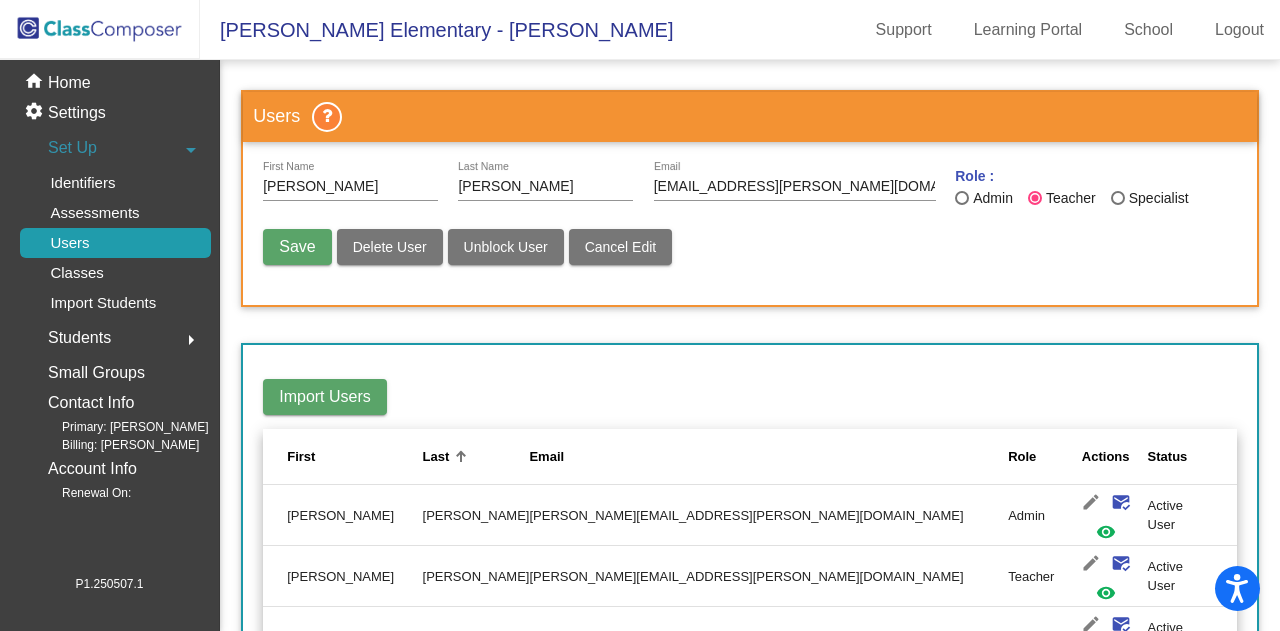 type 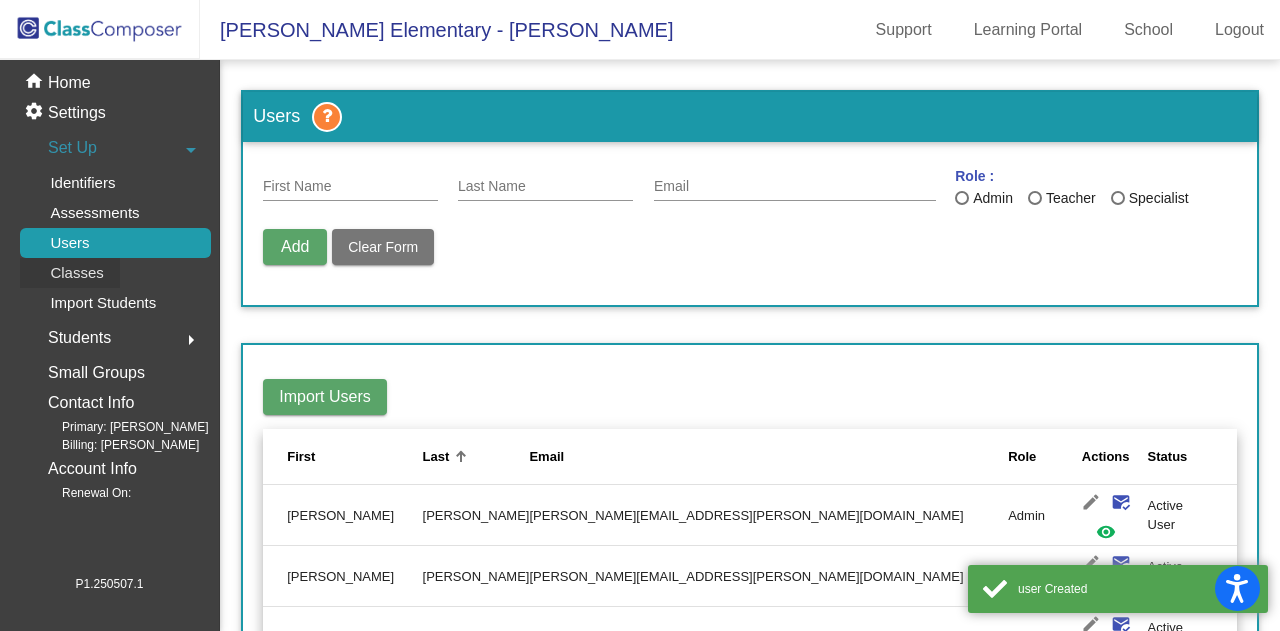 click on "Classes" 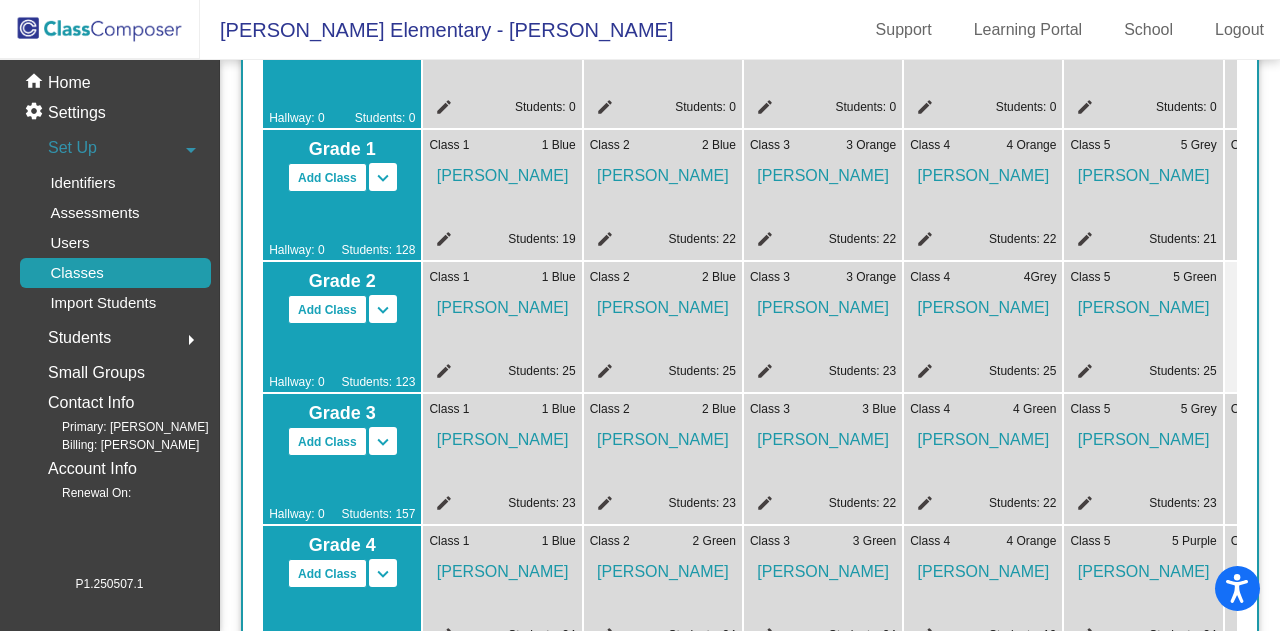 scroll, scrollTop: 264, scrollLeft: 0, axis: vertical 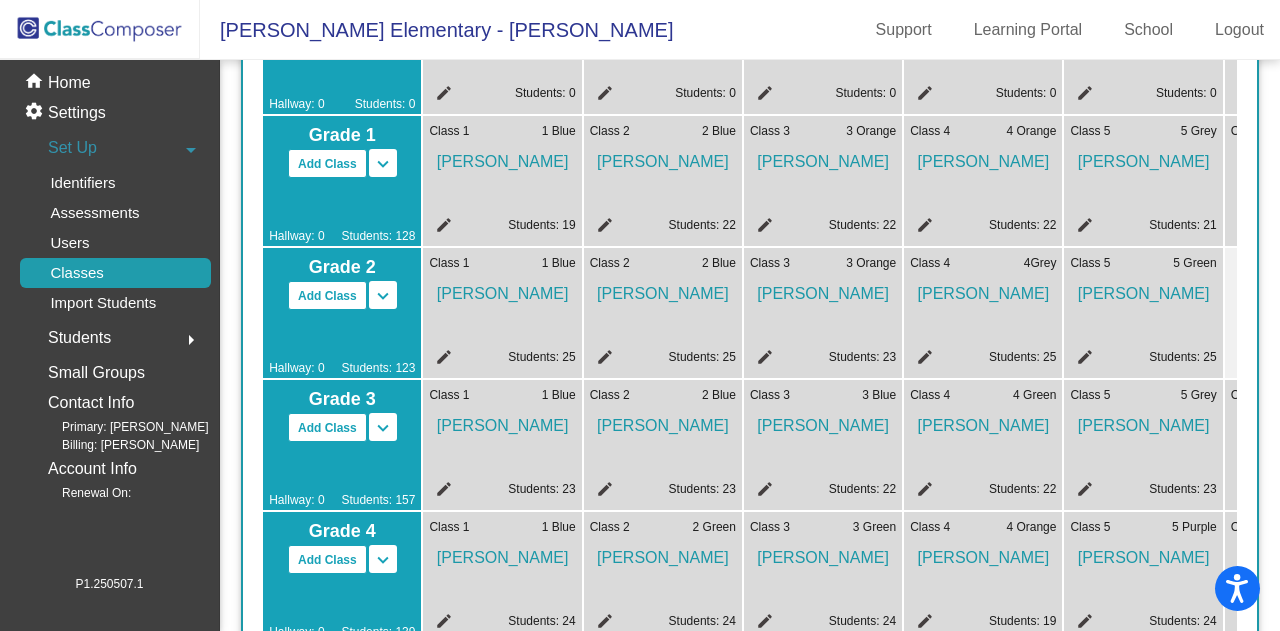click on "edit" 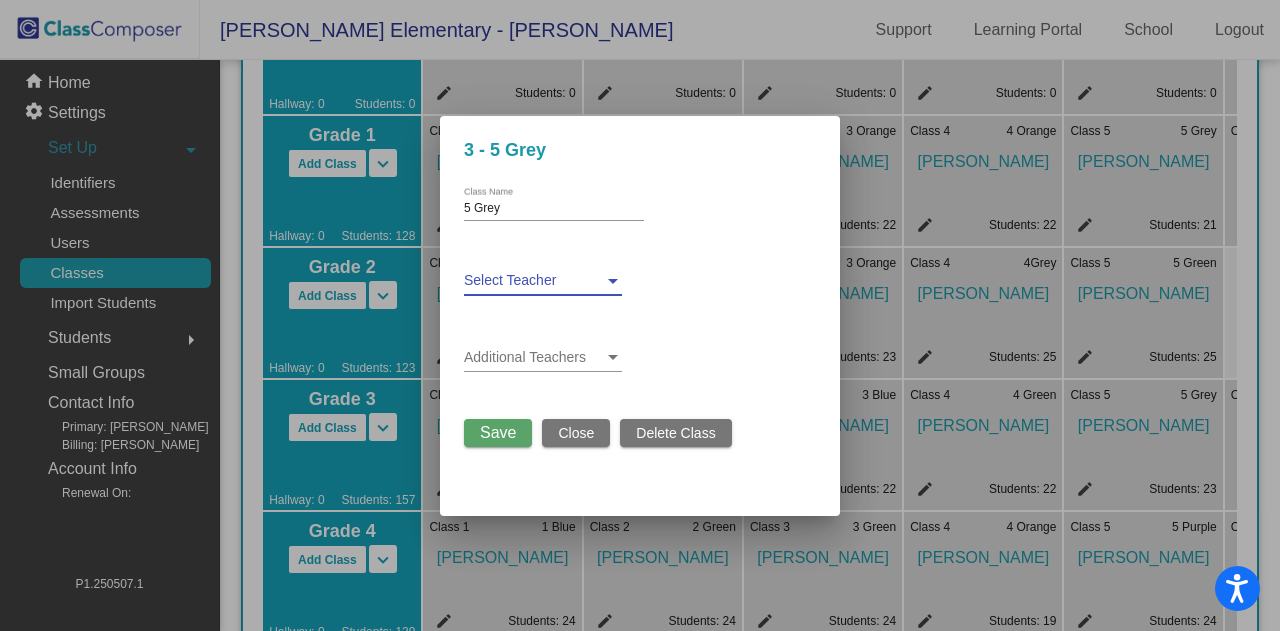click at bounding box center (534, 281) 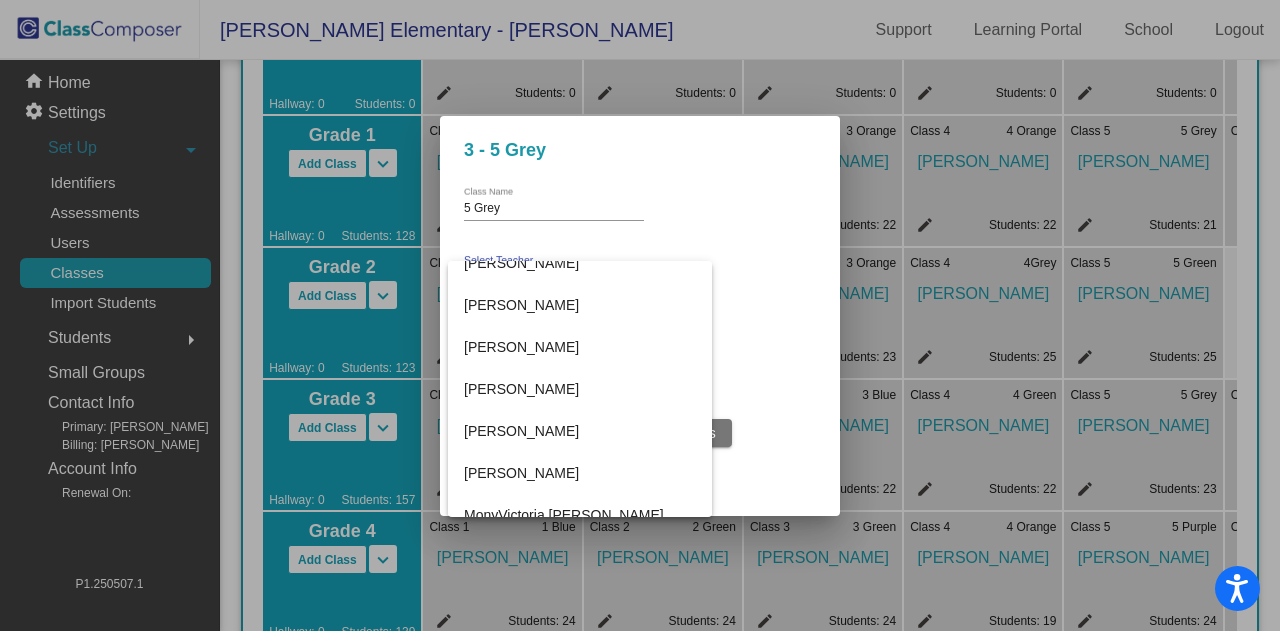 scroll, scrollTop: 1350, scrollLeft: 0, axis: vertical 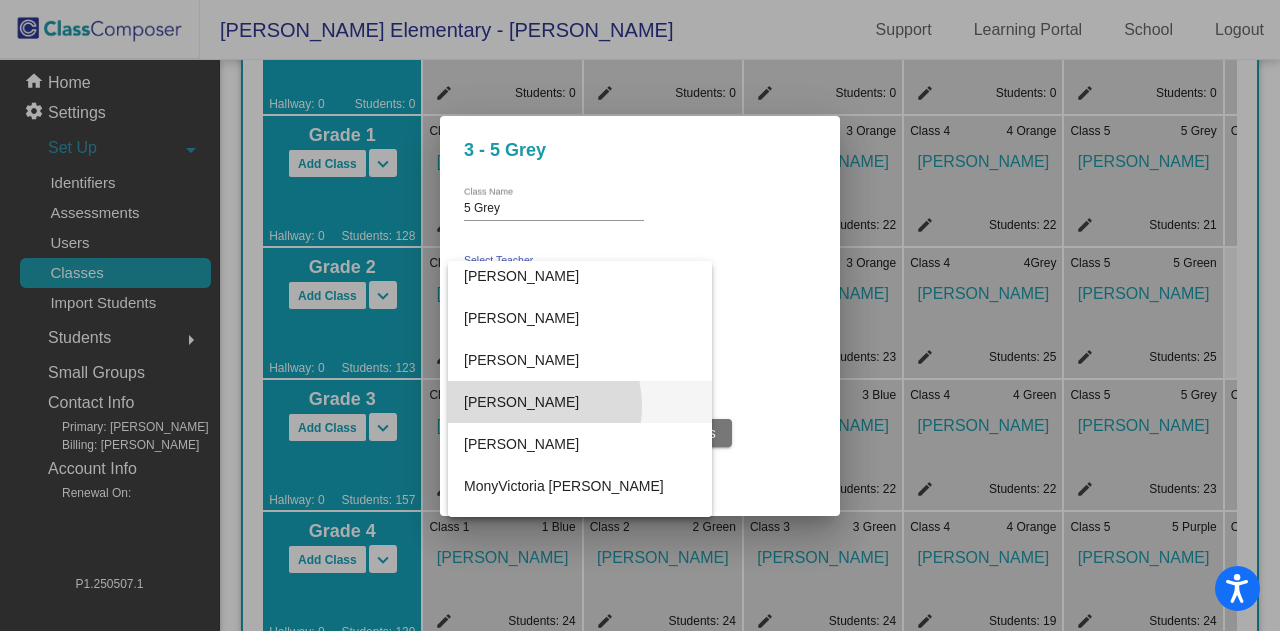 click on "Melanie Trager" at bounding box center [580, 402] 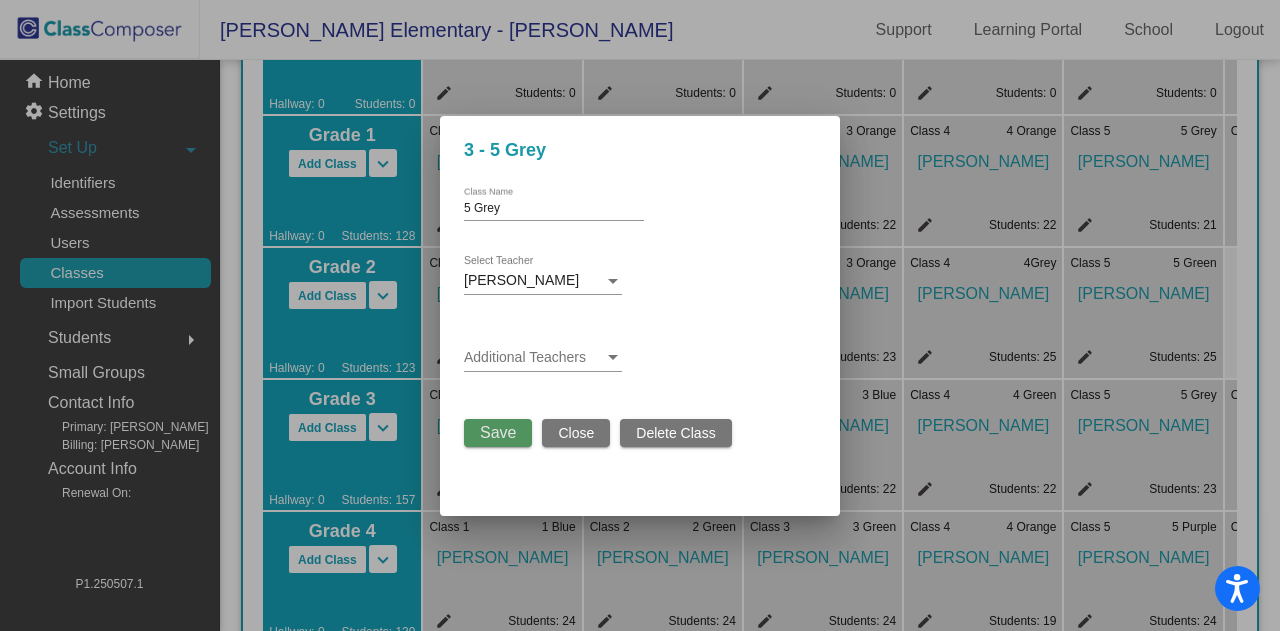 click on "Save" at bounding box center [498, 432] 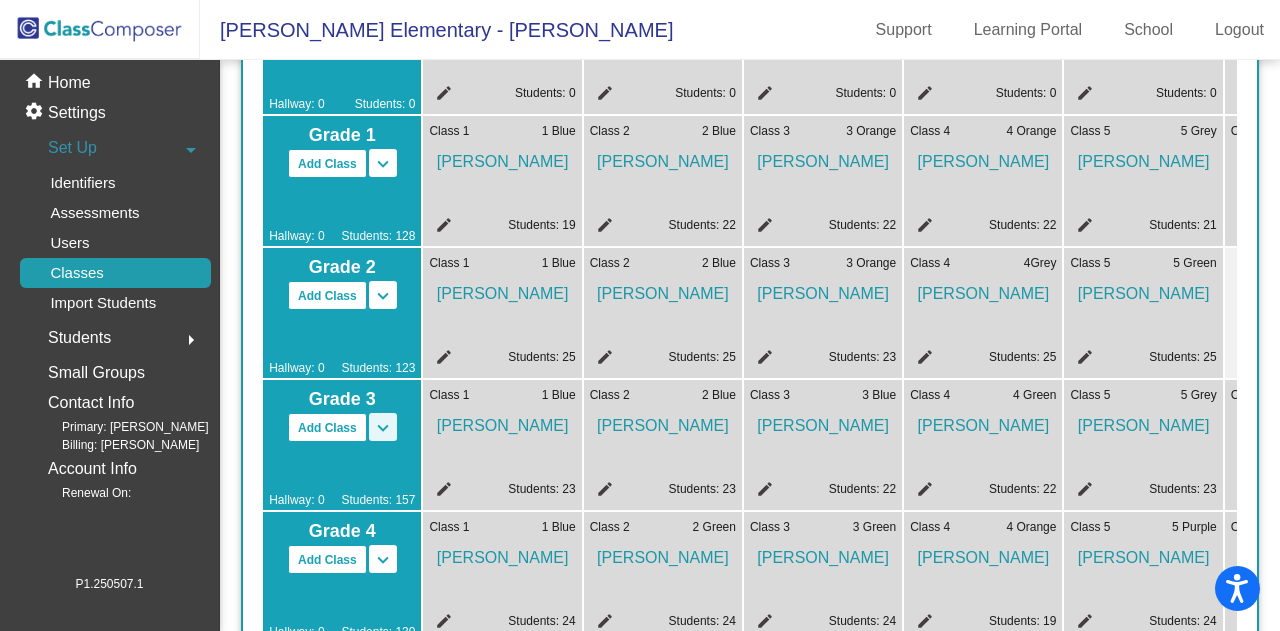 click on "keyboard_arrow_down" at bounding box center [383, 428] 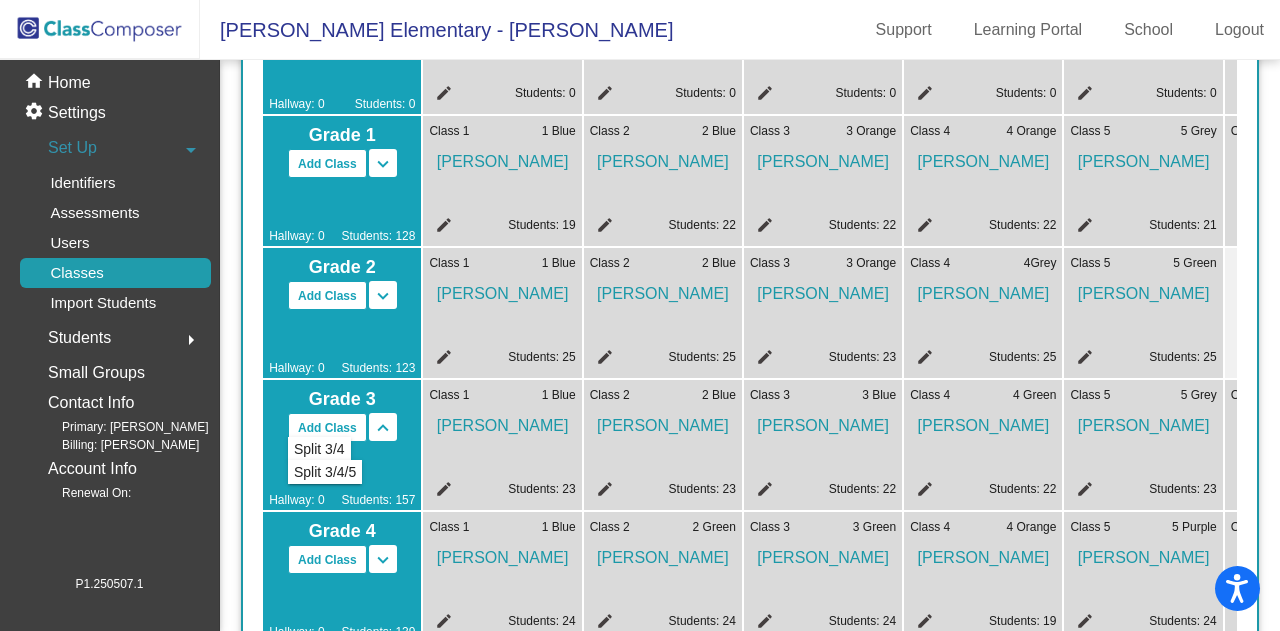click on "keyboard_arrow_up" at bounding box center [0, 0] 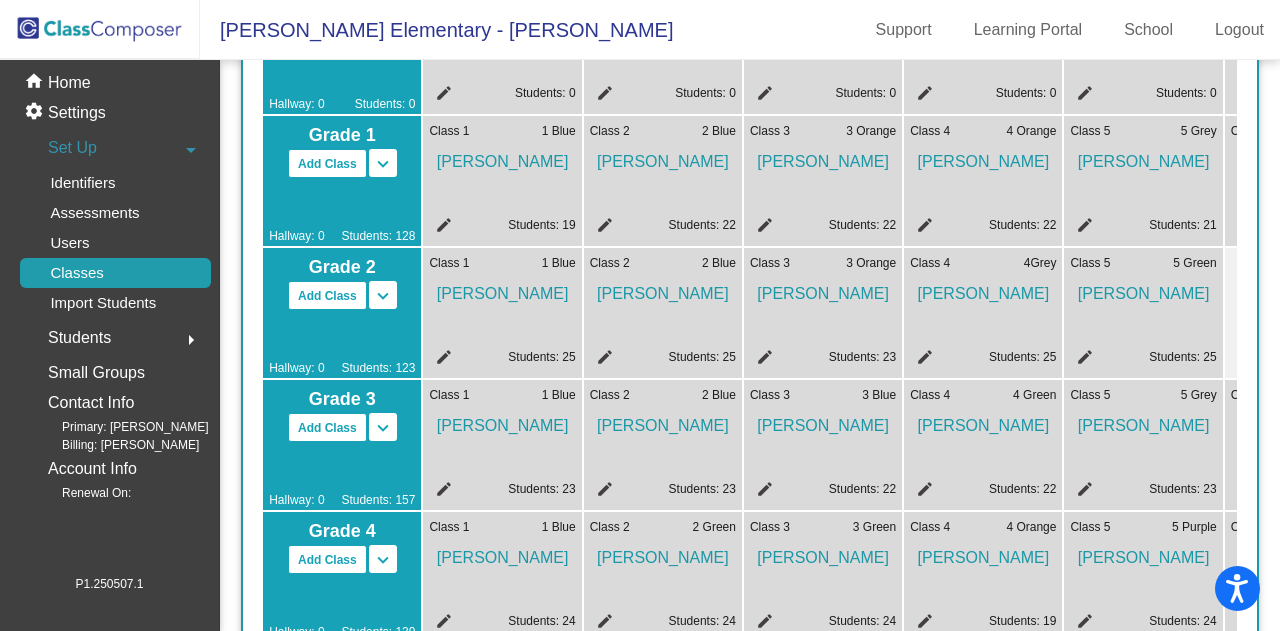 click on "Set Up" 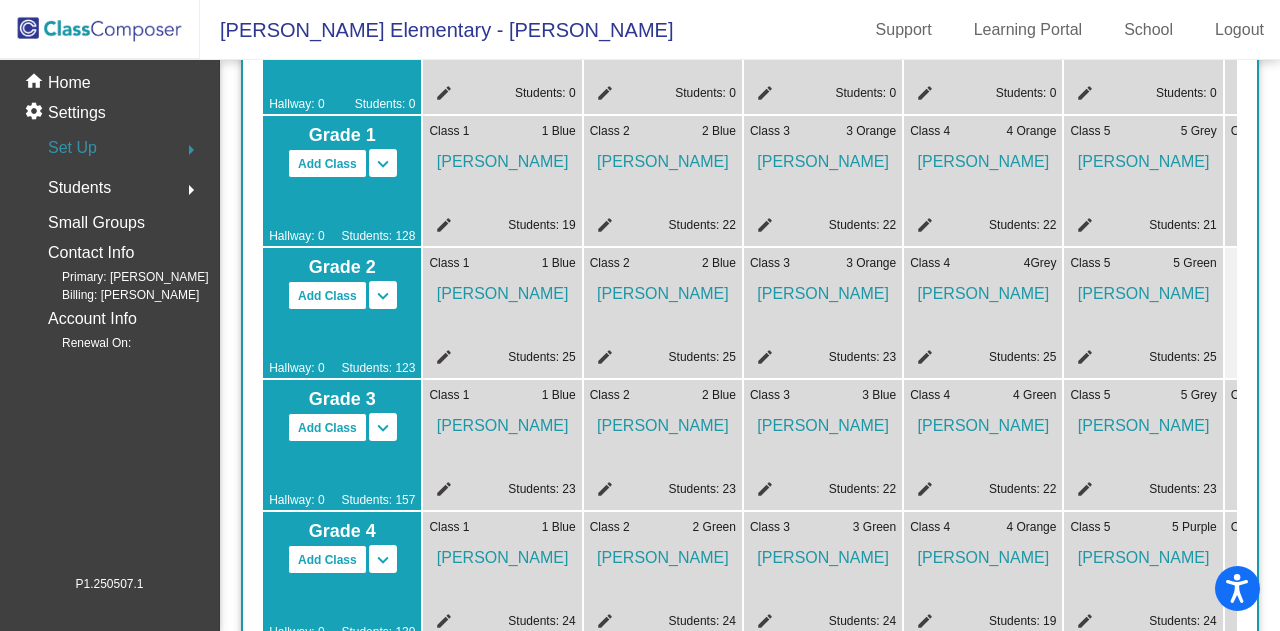 click on "Students" 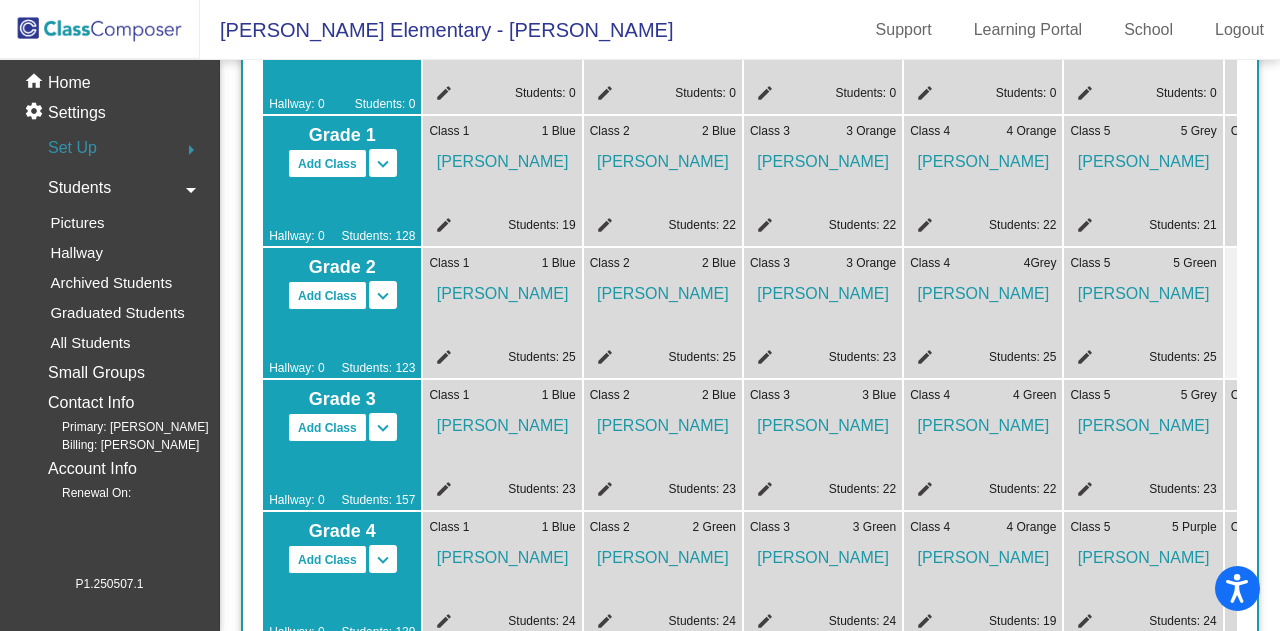 click 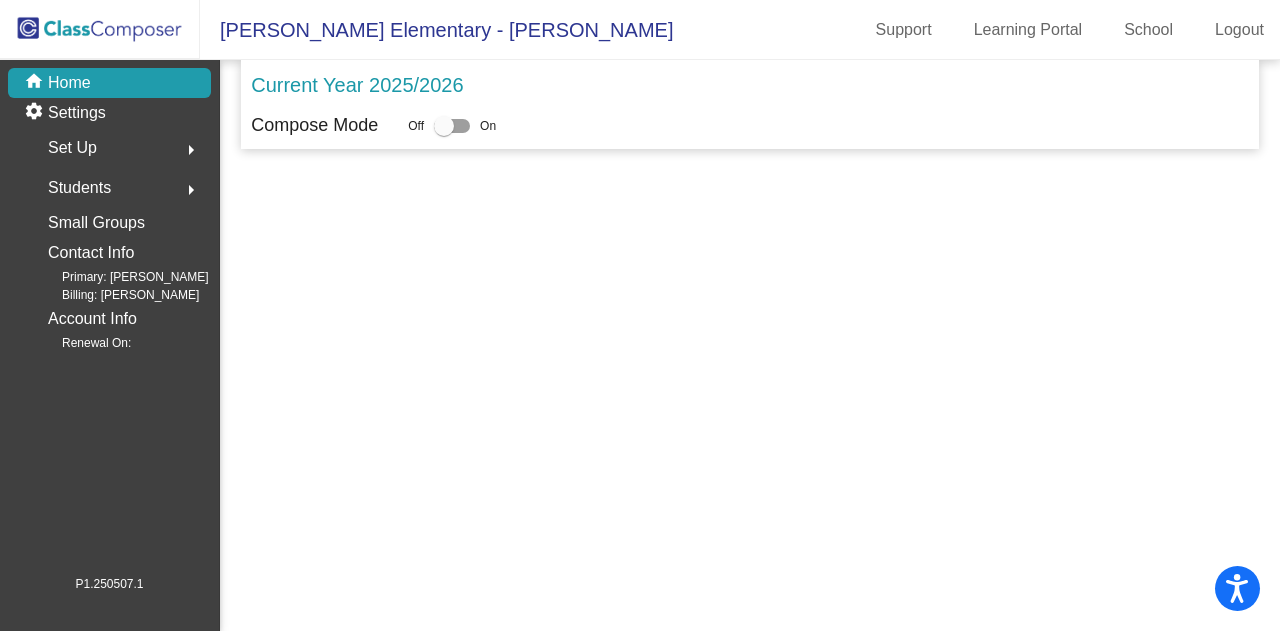 scroll, scrollTop: 0, scrollLeft: 0, axis: both 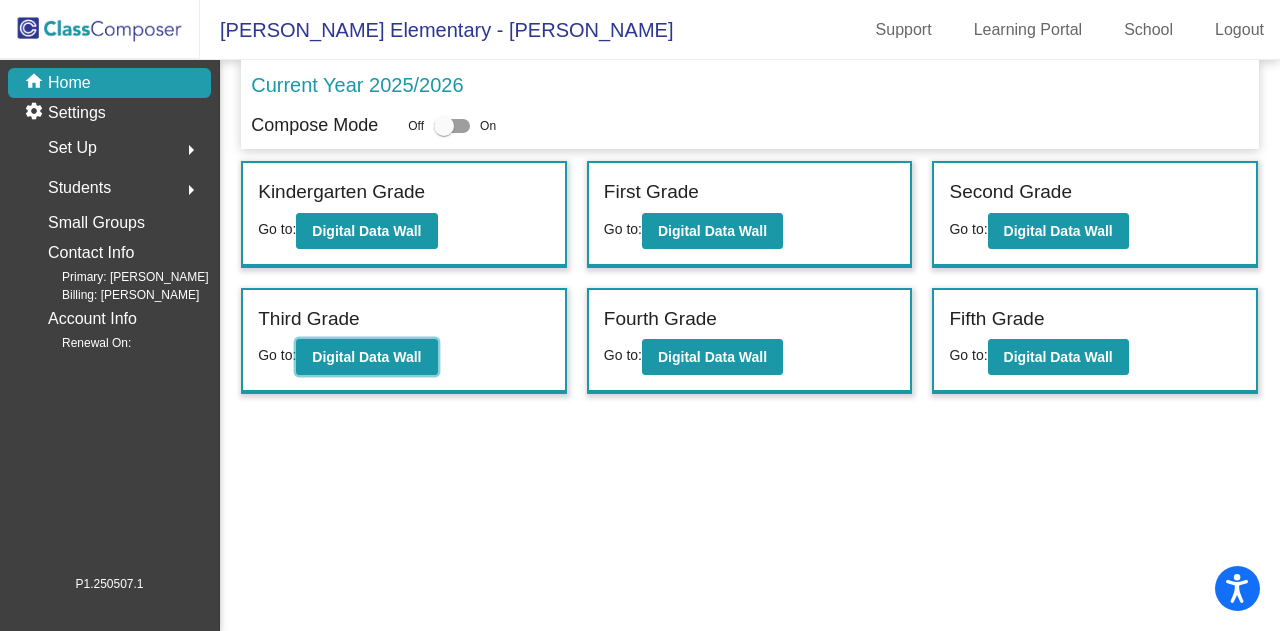 click on "Digital Data Wall" 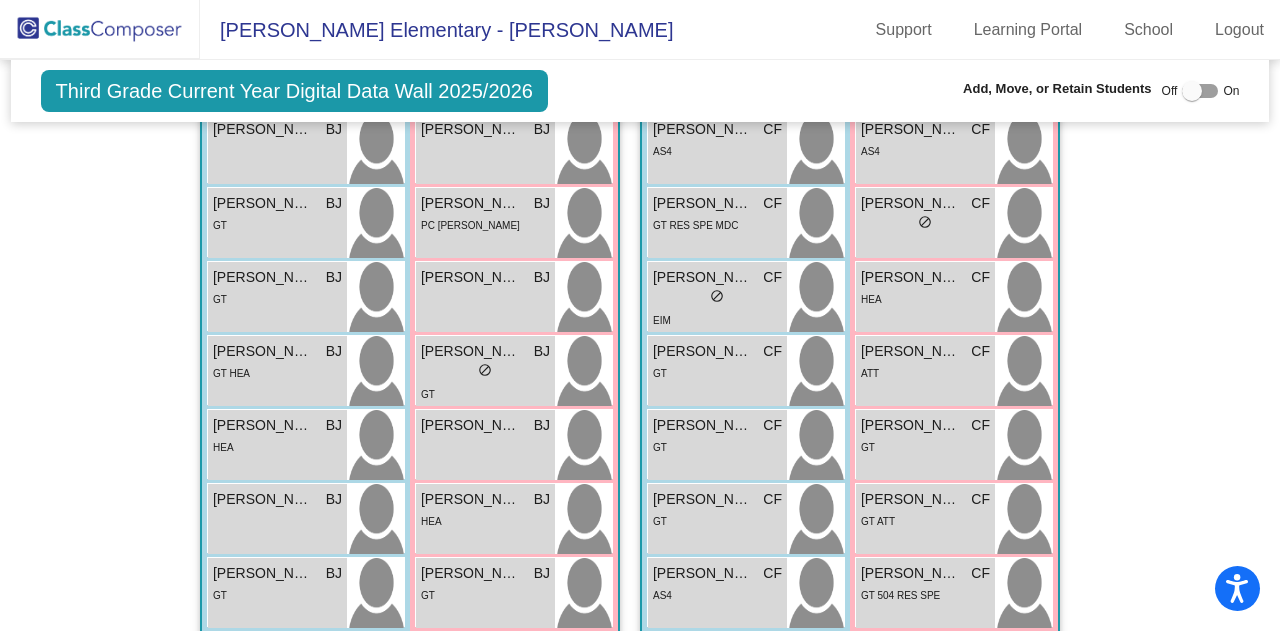 scroll, scrollTop: 0, scrollLeft: 0, axis: both 